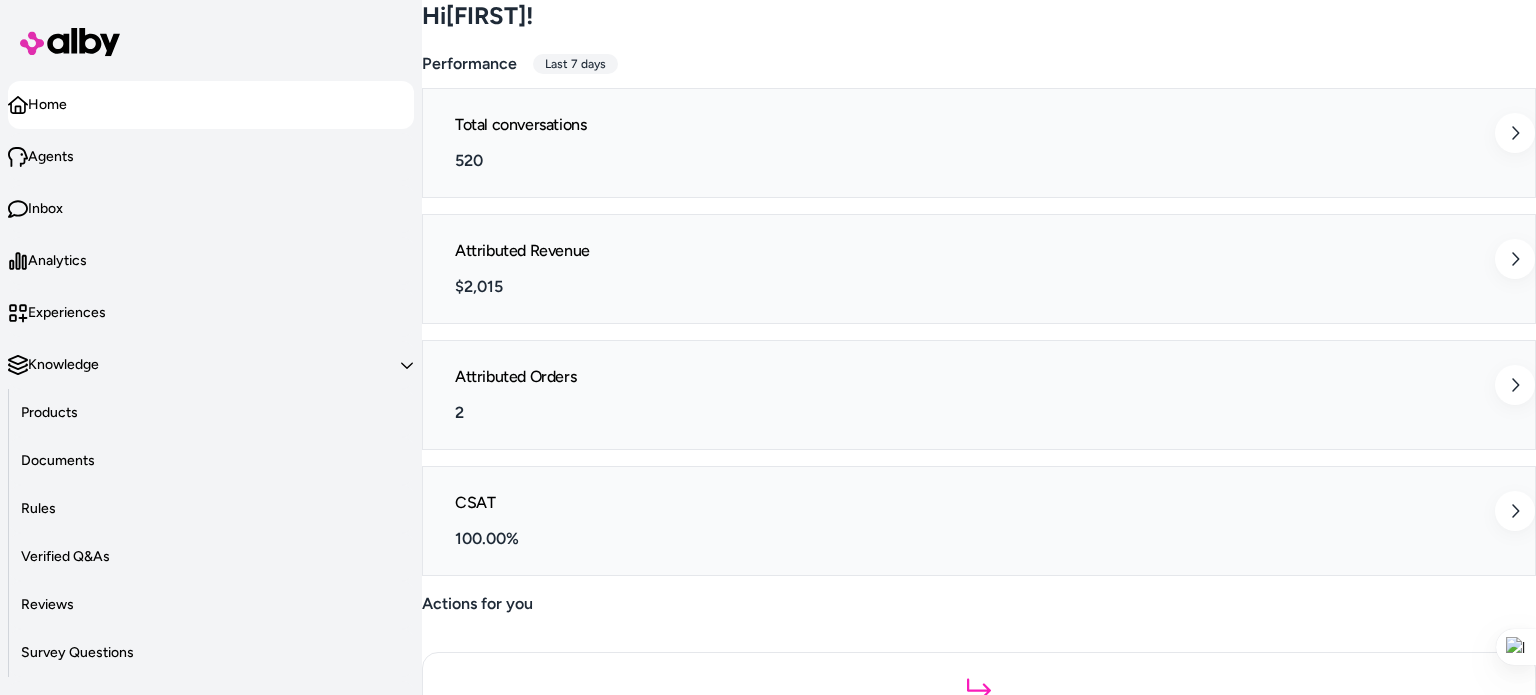 scroll, scrollTop: 0, scrollLeft: 0, axis: both 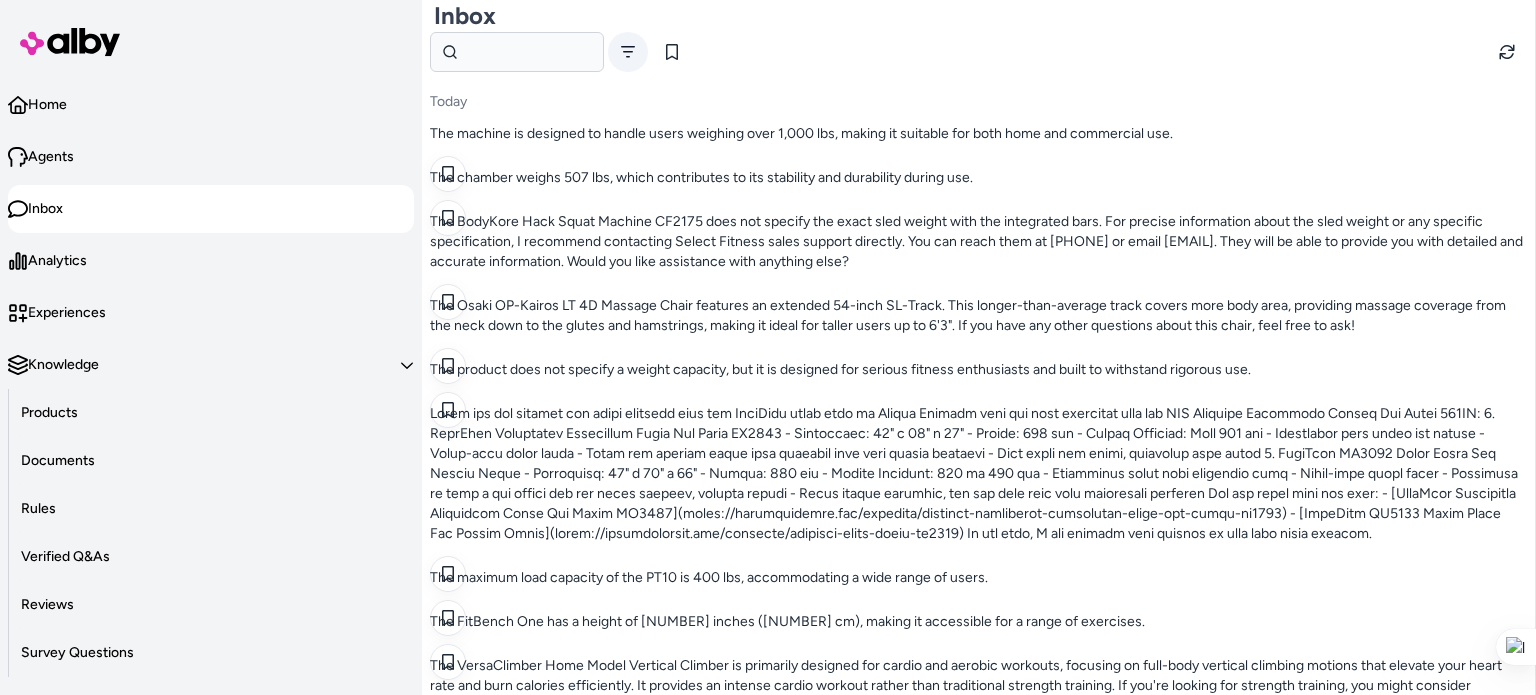 click at bounding box center (628, 52) 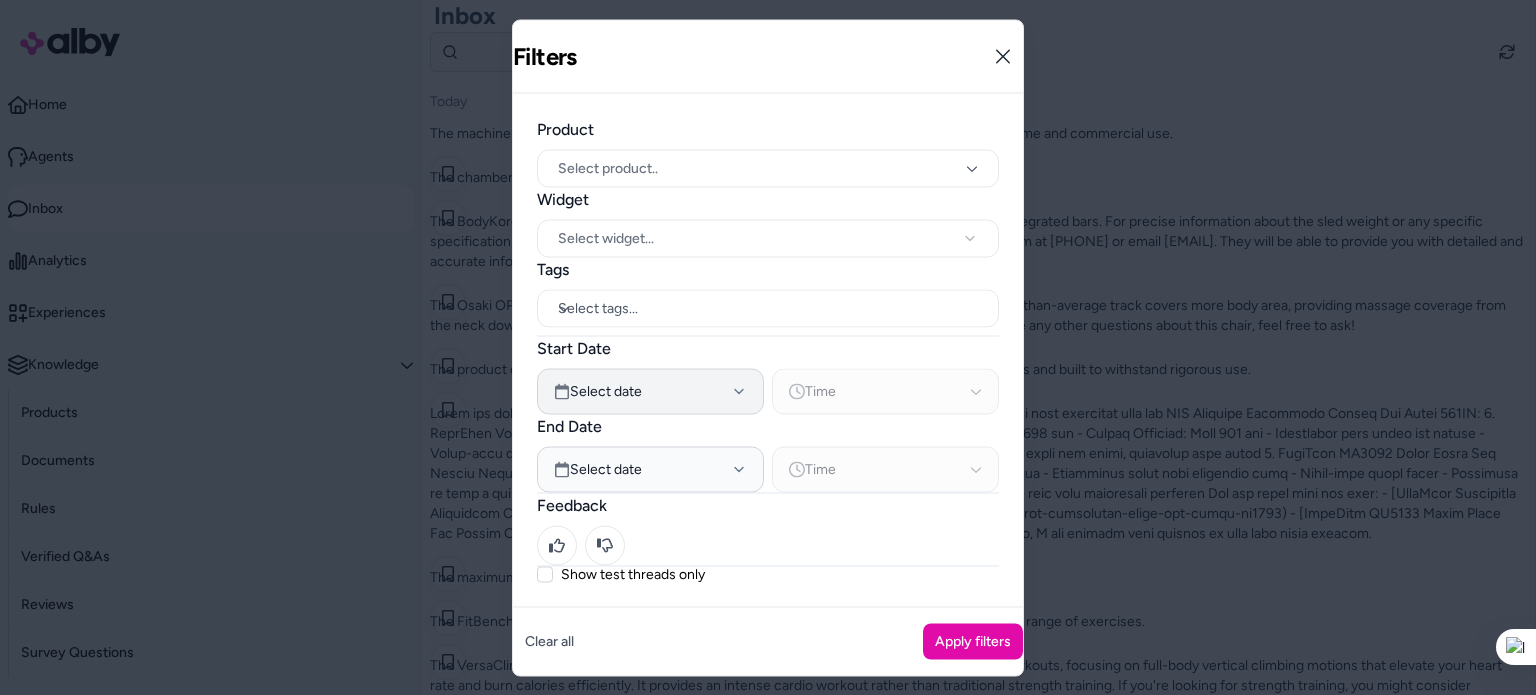 click on "Select date" at bounding box center [650, 391] 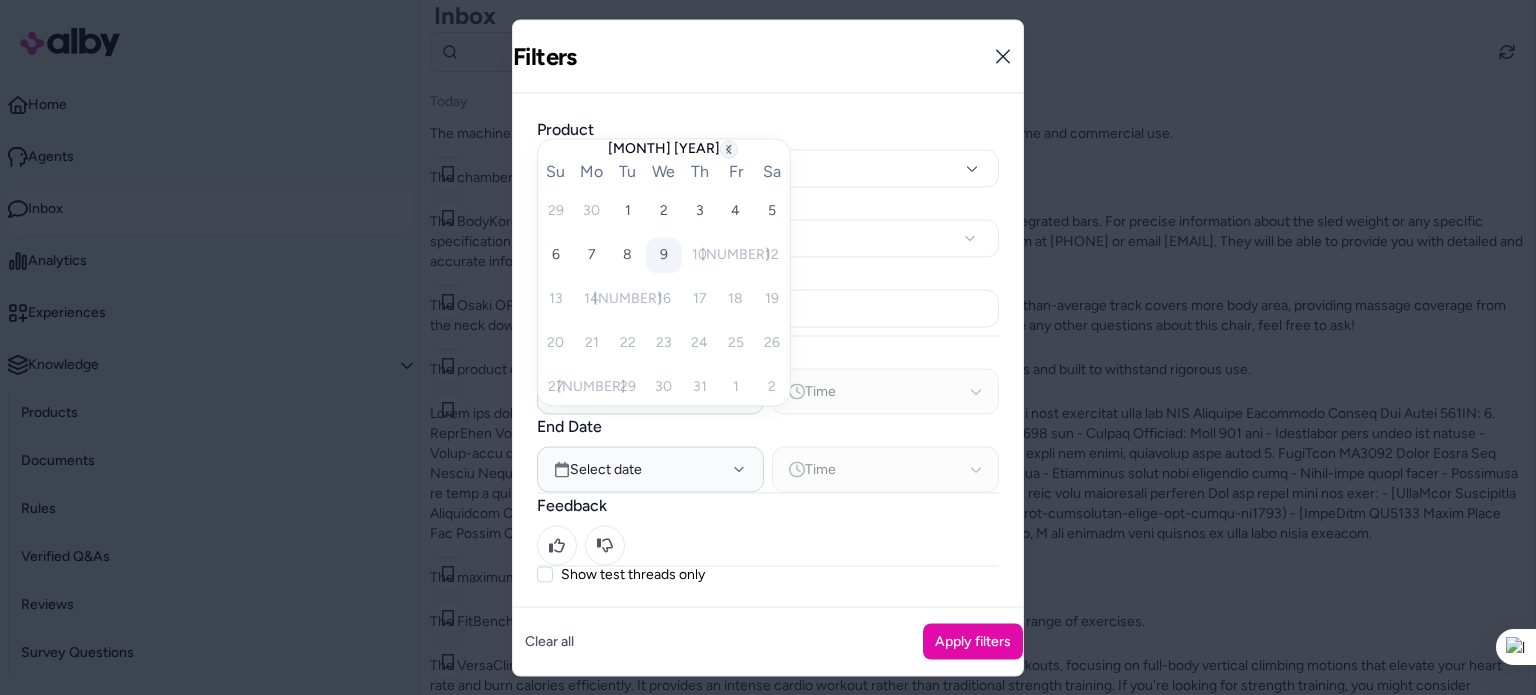 click at bounding box center [729, 149] 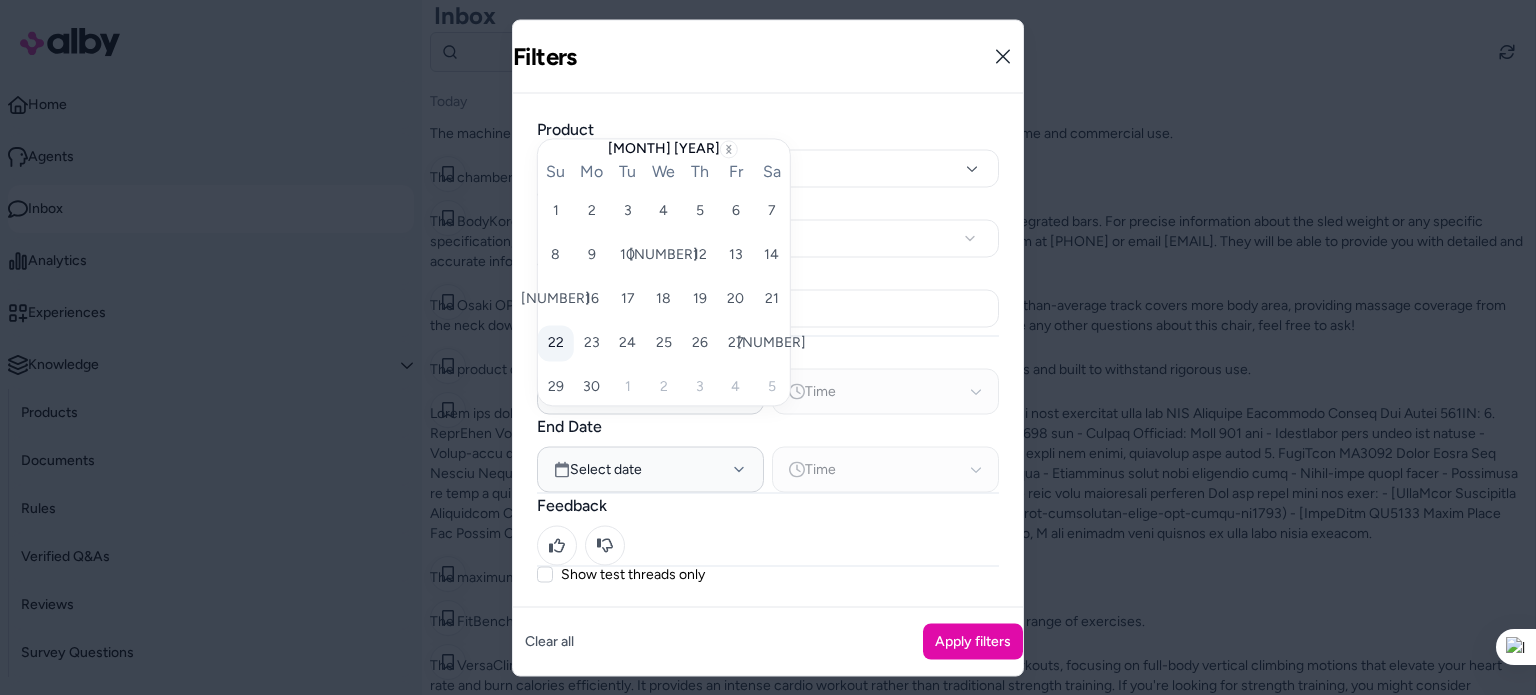 drag, startPoint x: 572, startPoint y: 372, endPoint x: 578, endPoint y: 355, distance: 18.027756 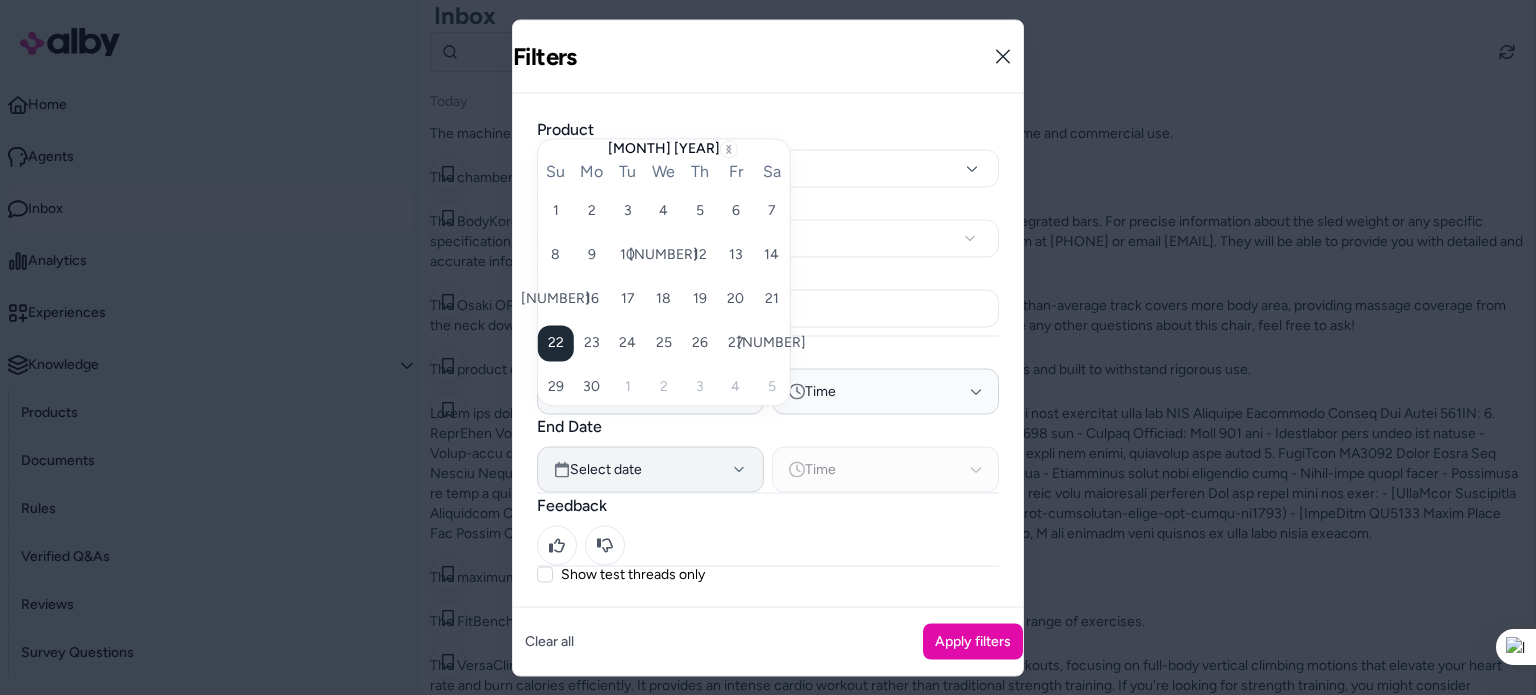 click on "Select date" at bounding box center [606, 469] 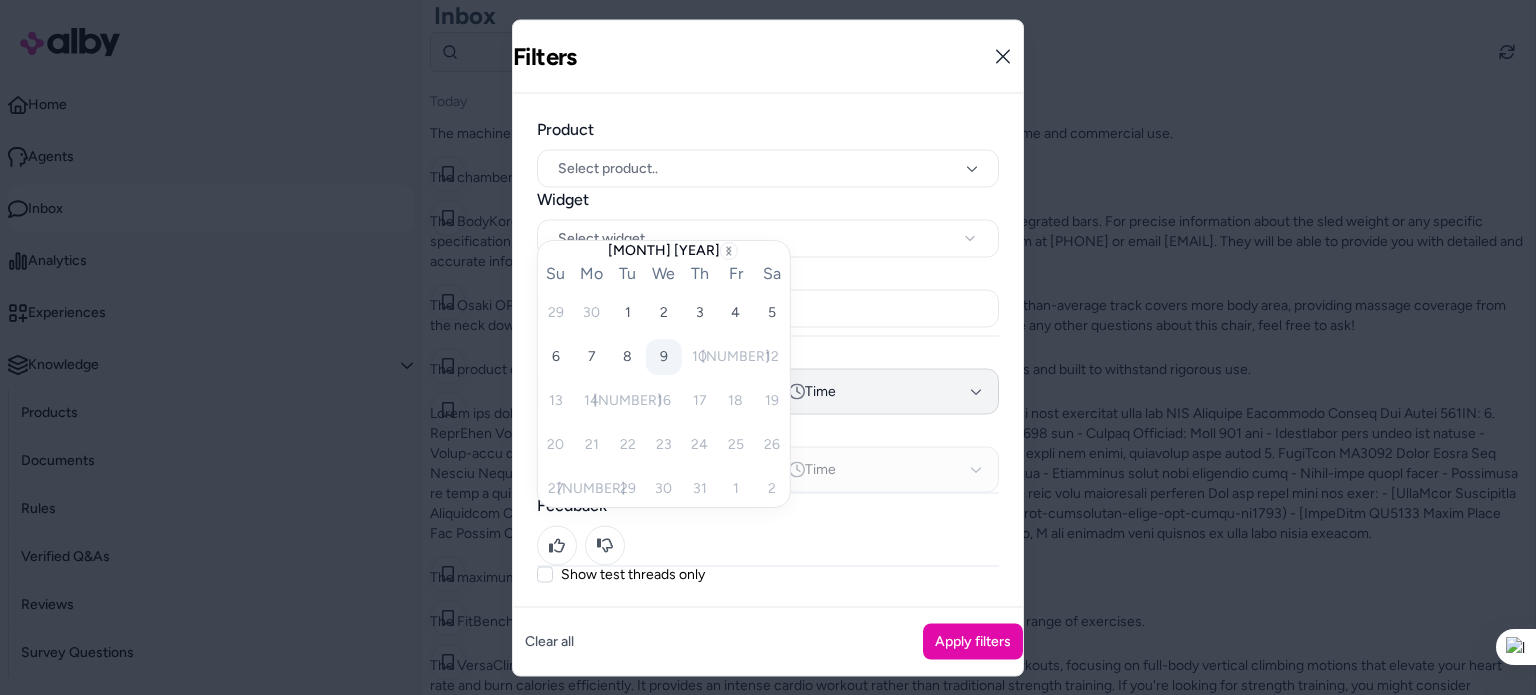click on "Time" at bounding box center (885, 391) 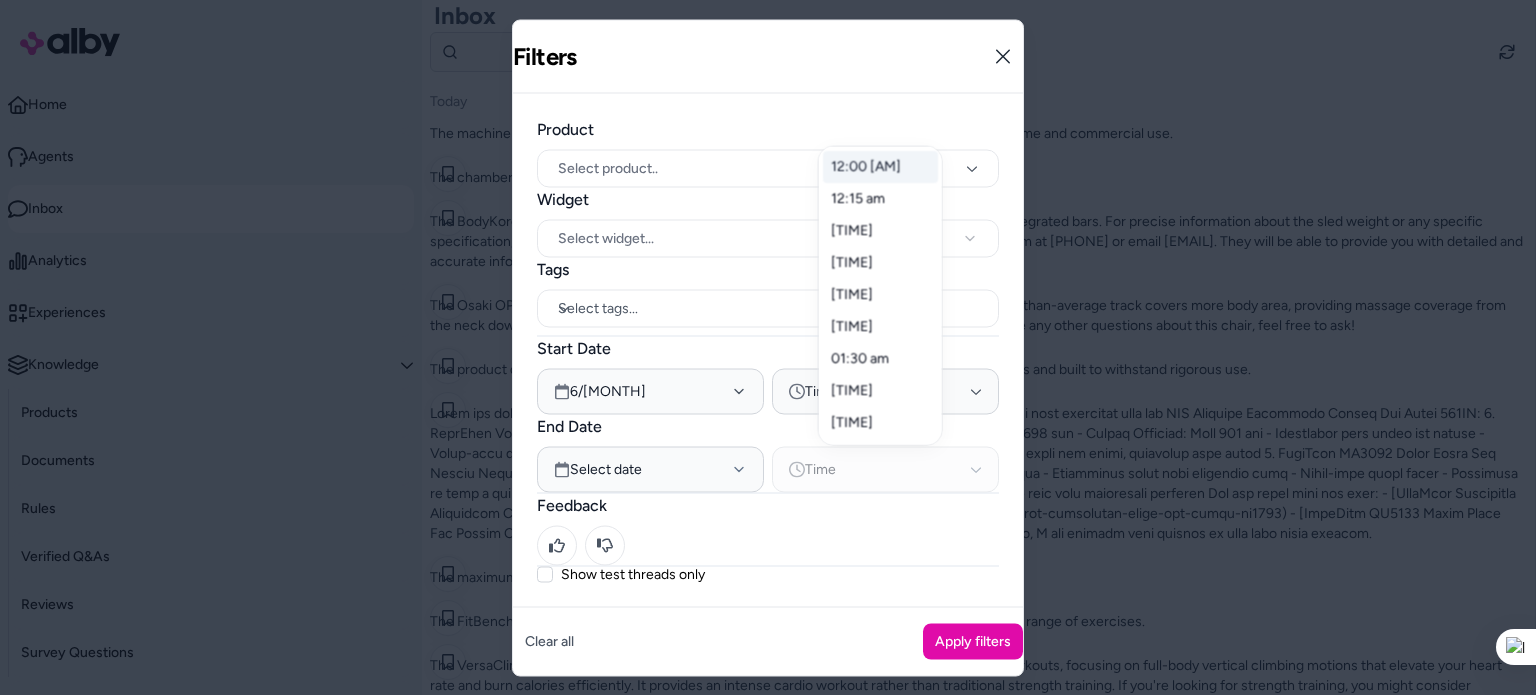 click at bounding box center [768, 347] 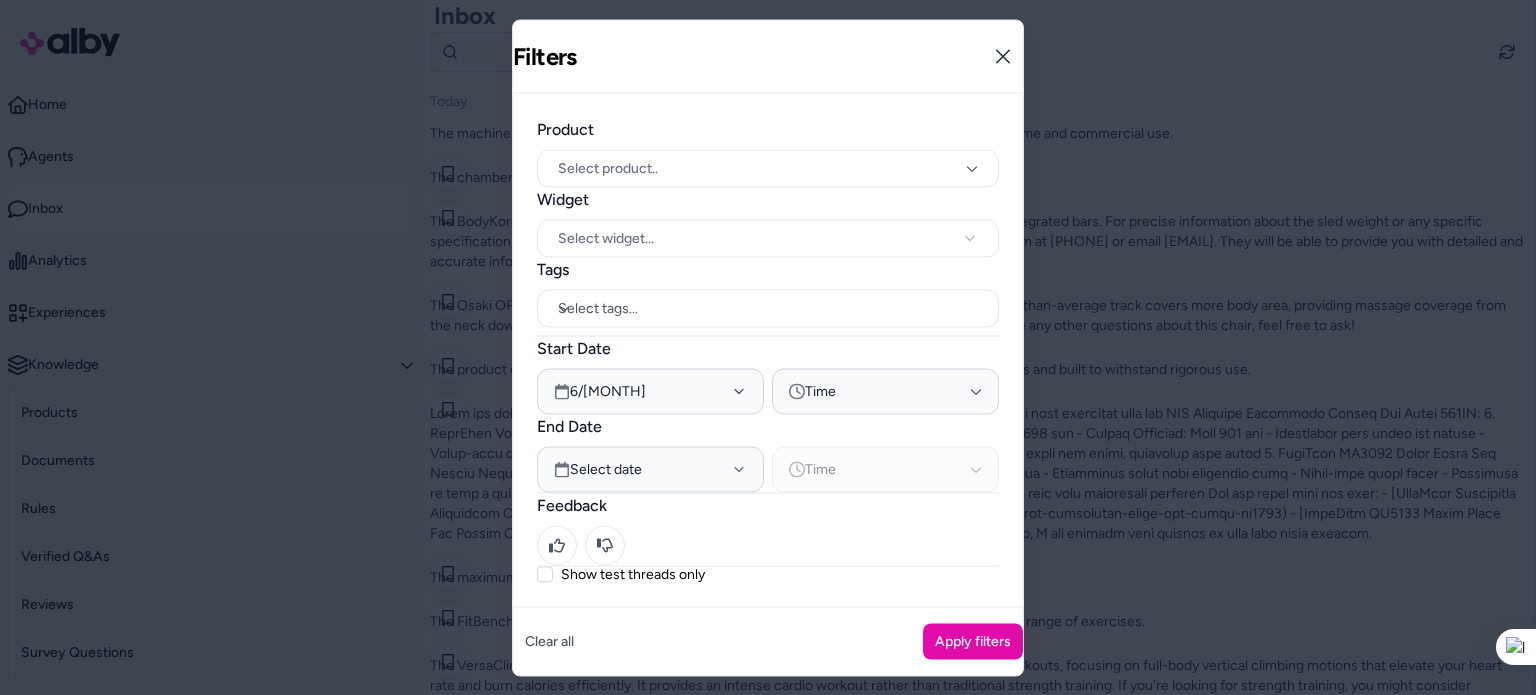 drag, startPoint x: 828, startPoint y: 453, endPoint x: 799, endPoint y: 362, distance: 95.50916 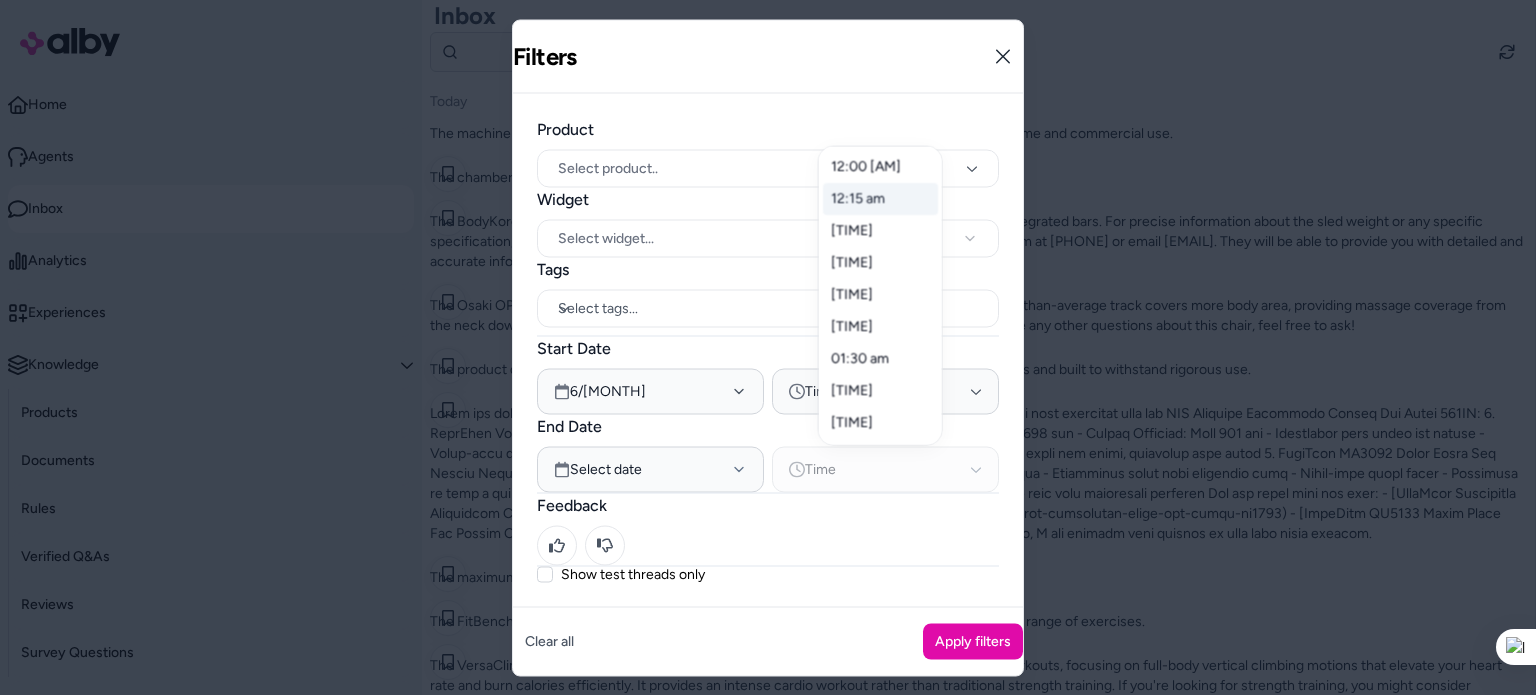 click at bounding box center (768, 347) 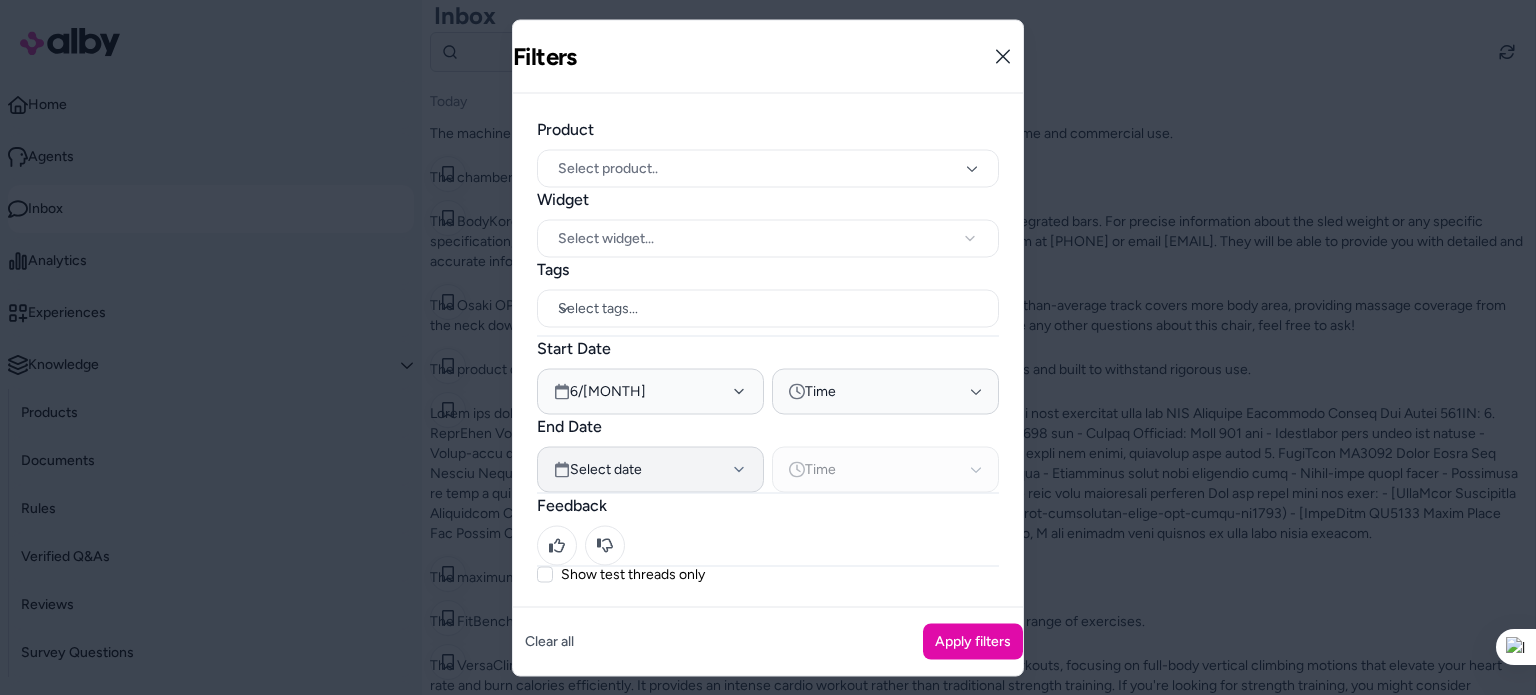 click on "Select date" at bounding box center [606, 469] 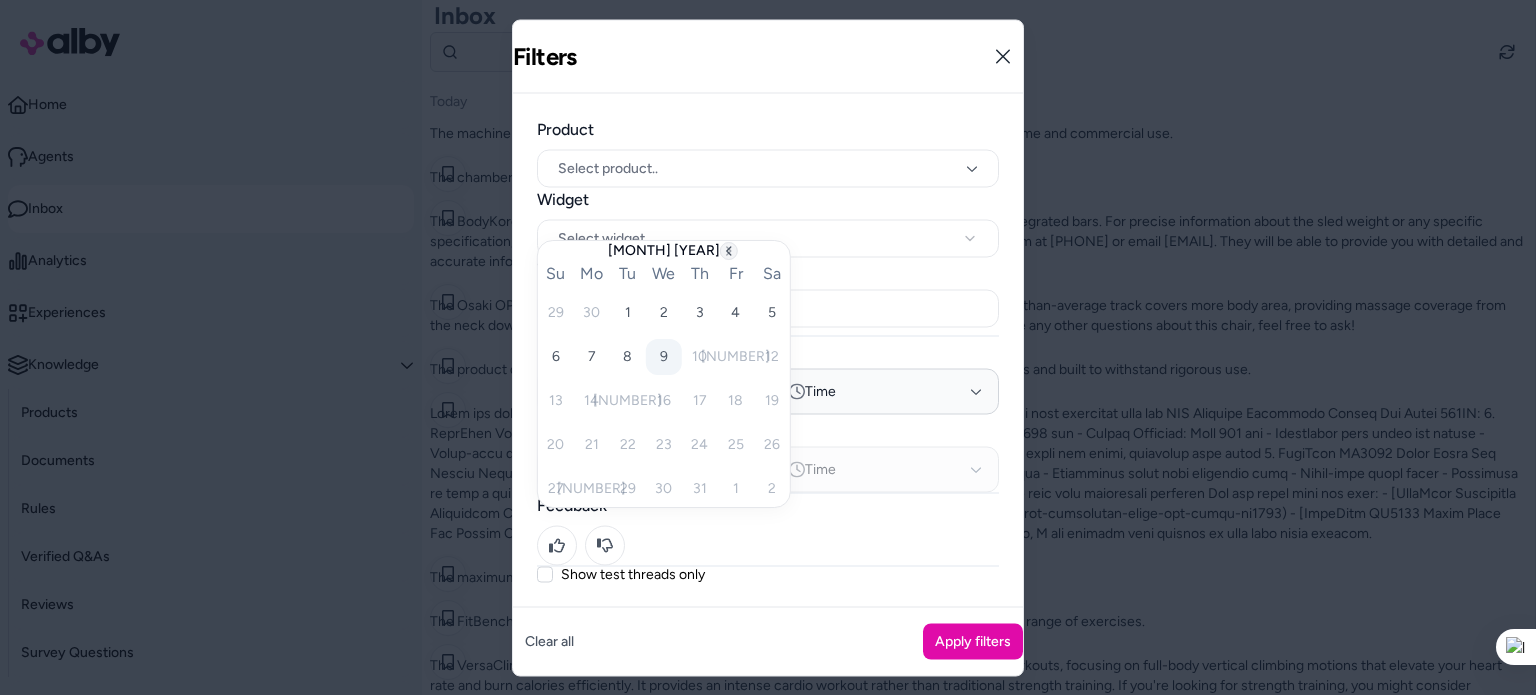 click at bounding box center [729, 251] 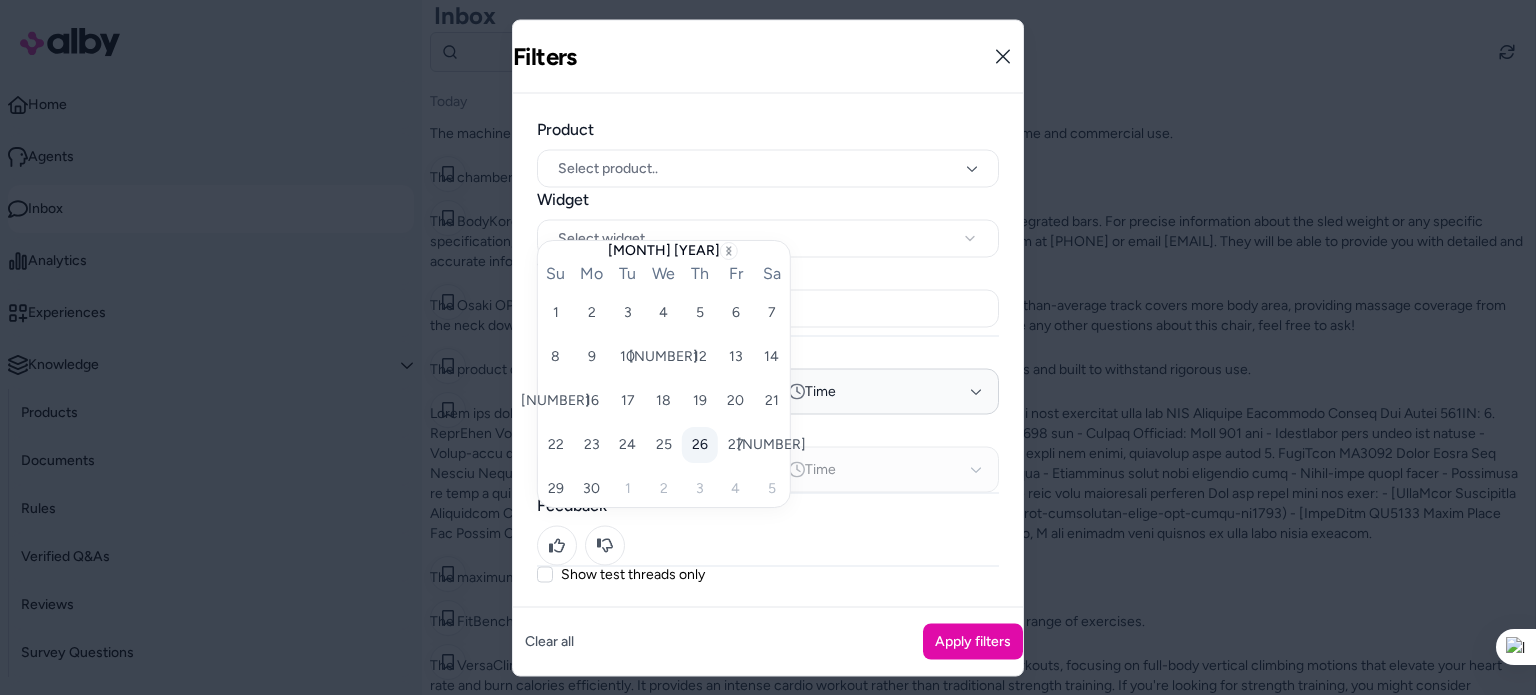 click on "26" at bounding box center (556, 313) 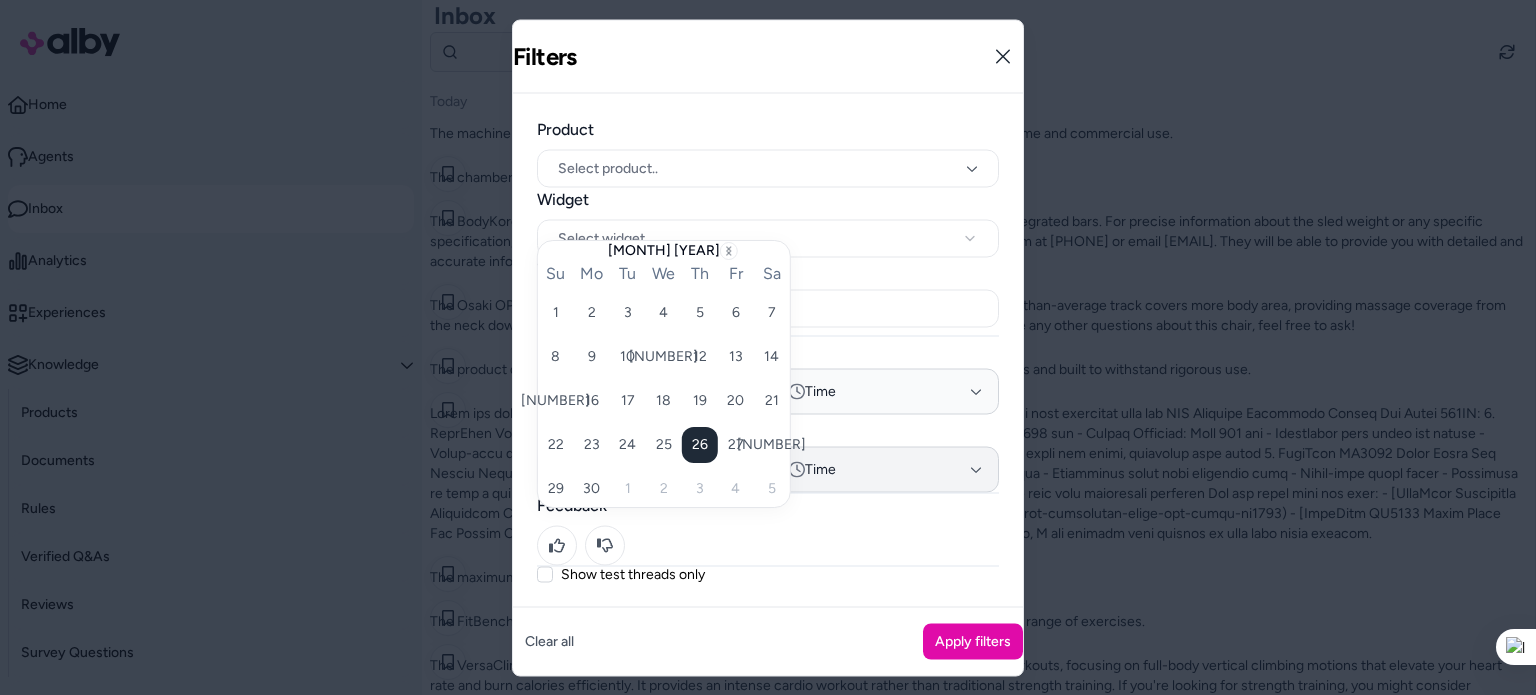 click on "Time" at bounding box center (885, 391) 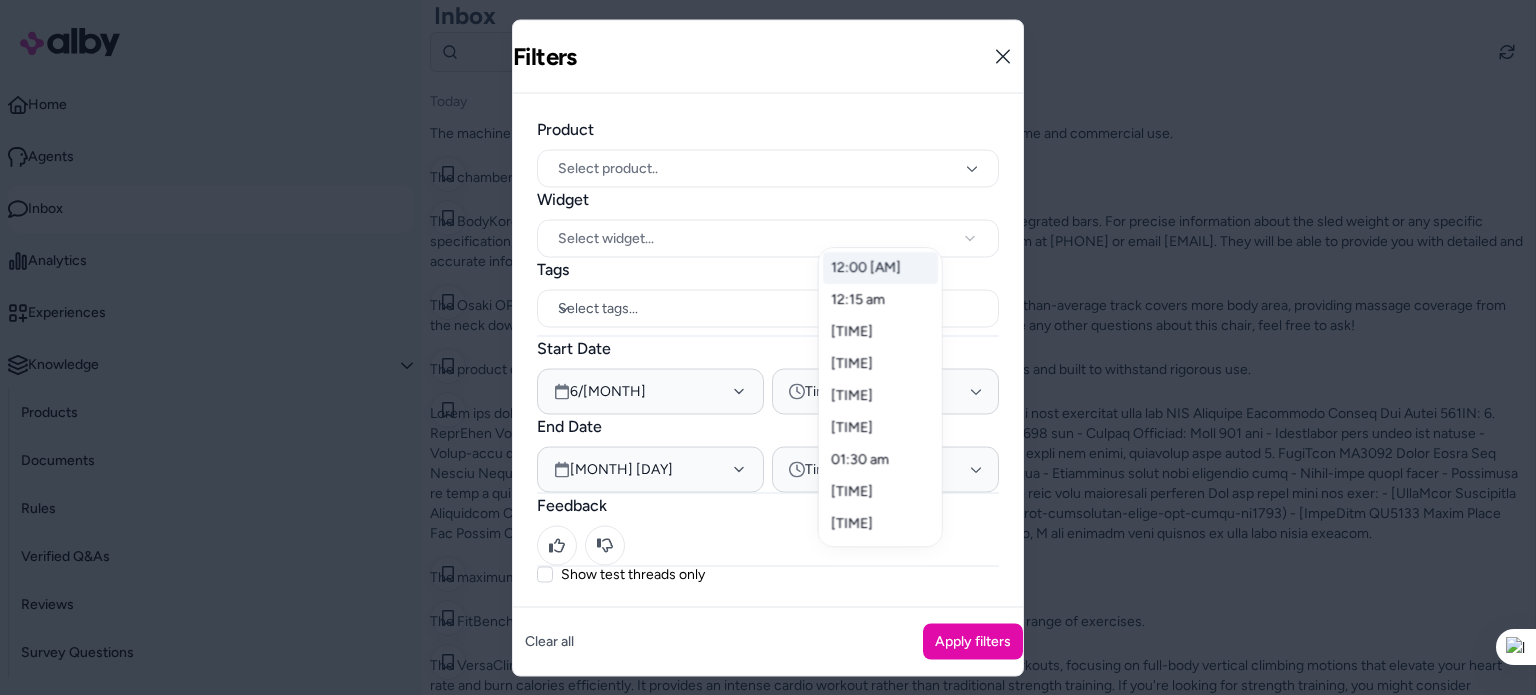 click on "12:00 [AM]" at bounding box center [880, 268] 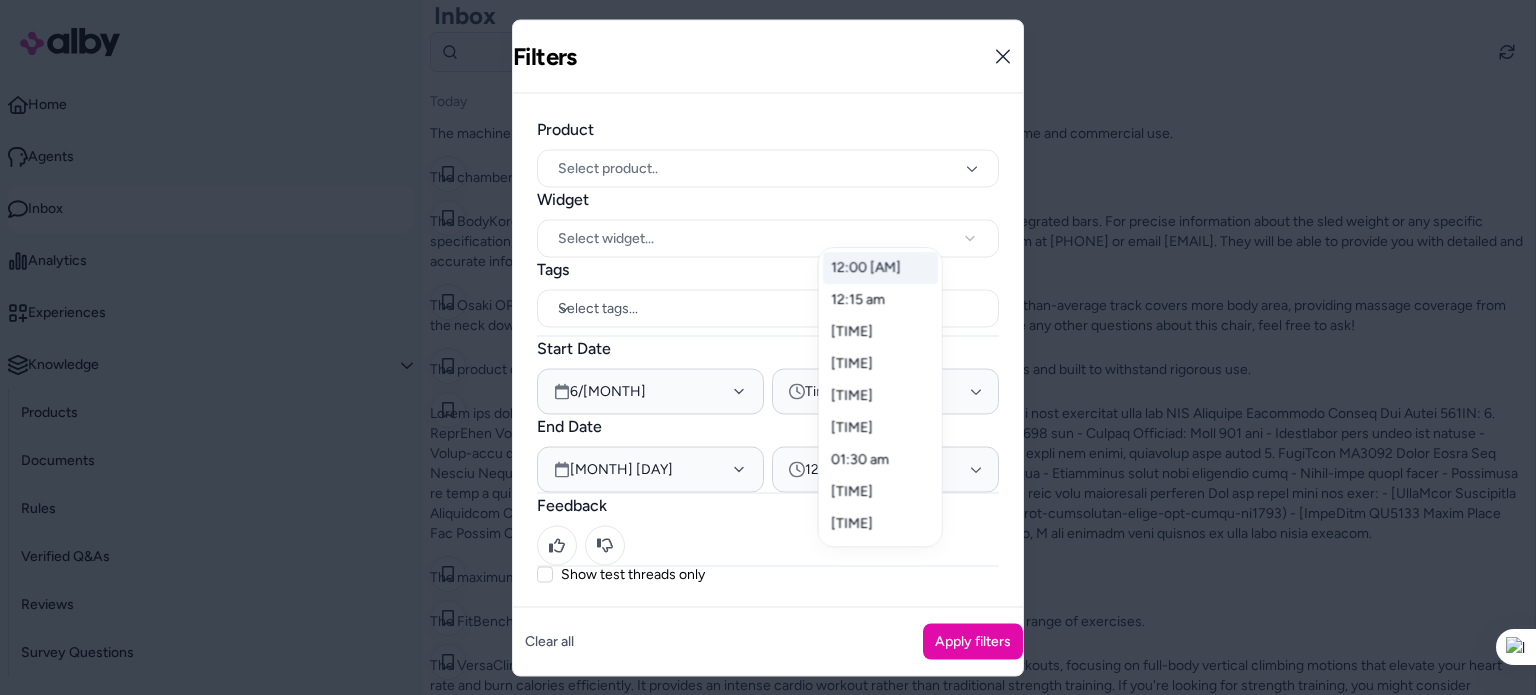 click on "12:00 [AM]" at bounding box center (880, 268) 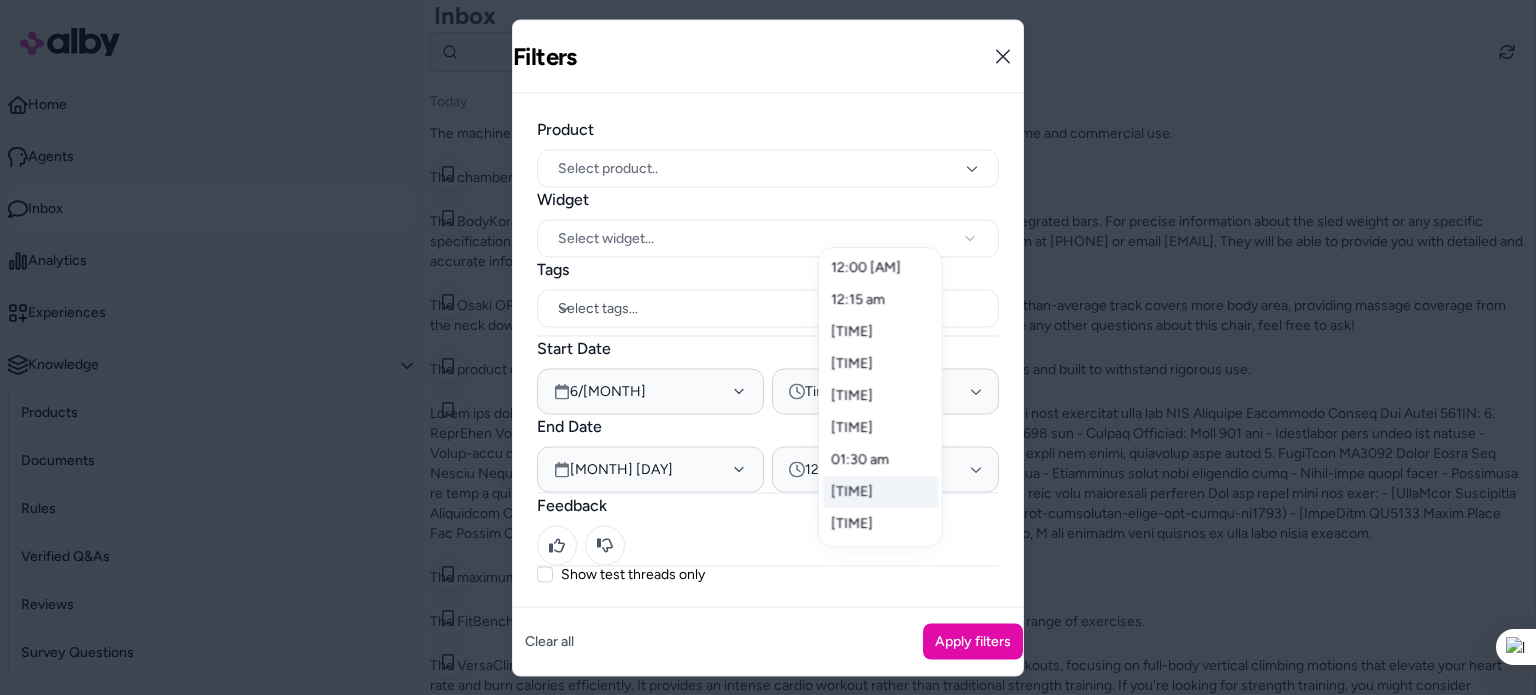 click at bounding box center (768, 347) 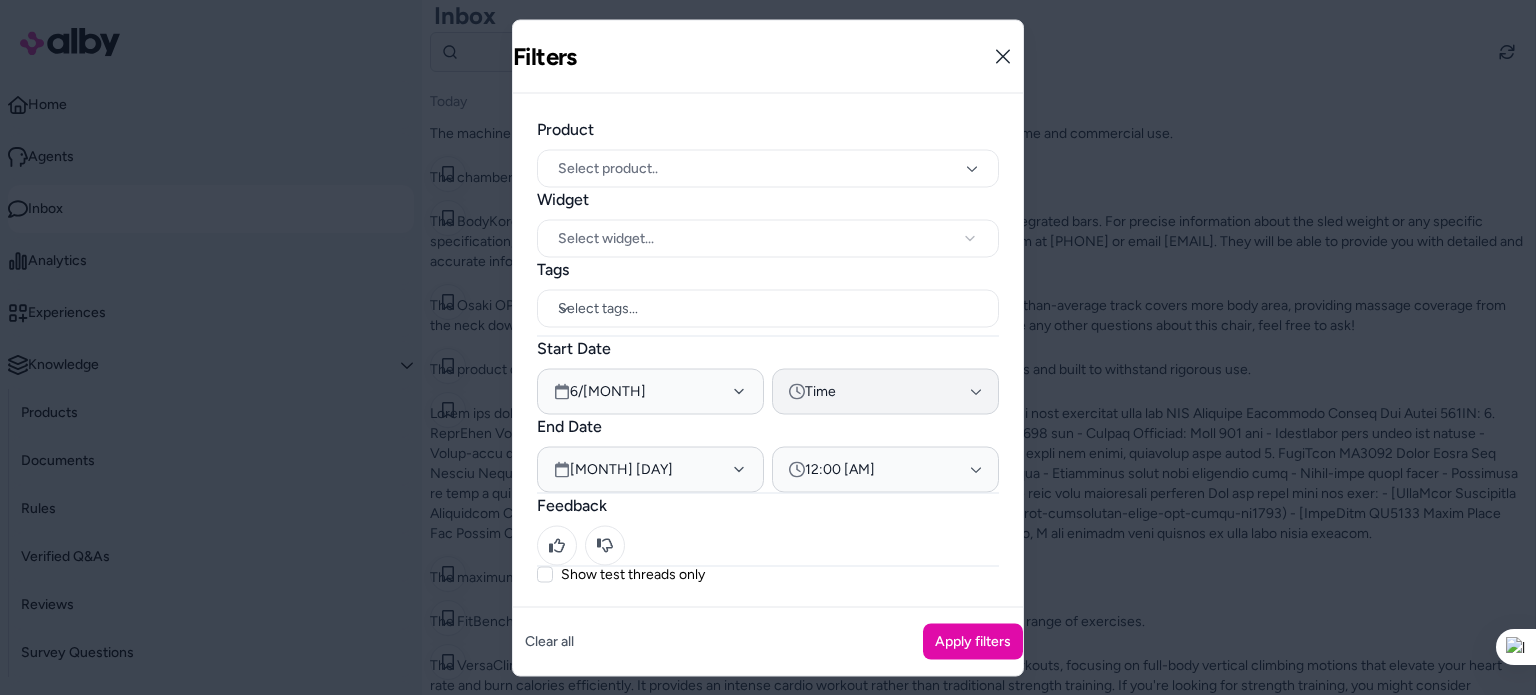 click on "Time" at bounding box center [885, 391] 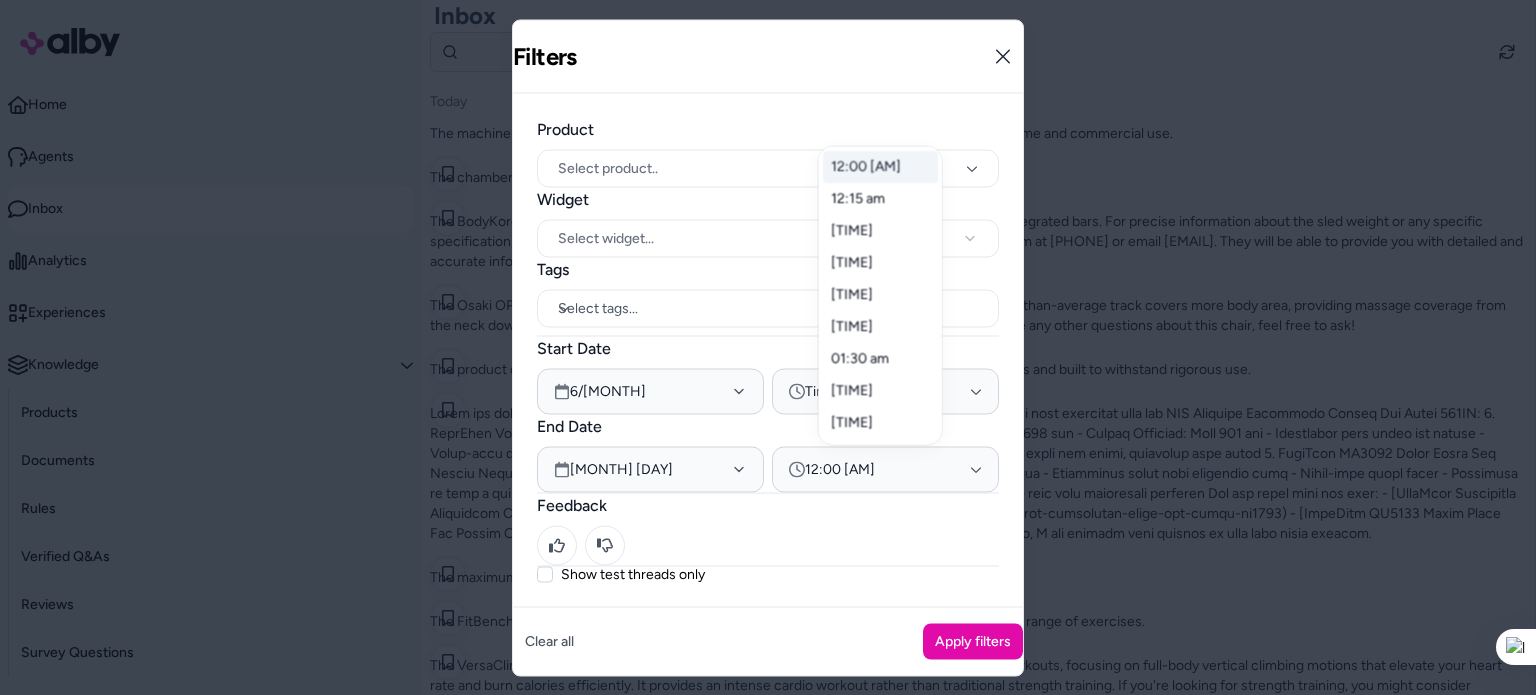 click on "12:00 [AM]" at bounding box center [880, 167] 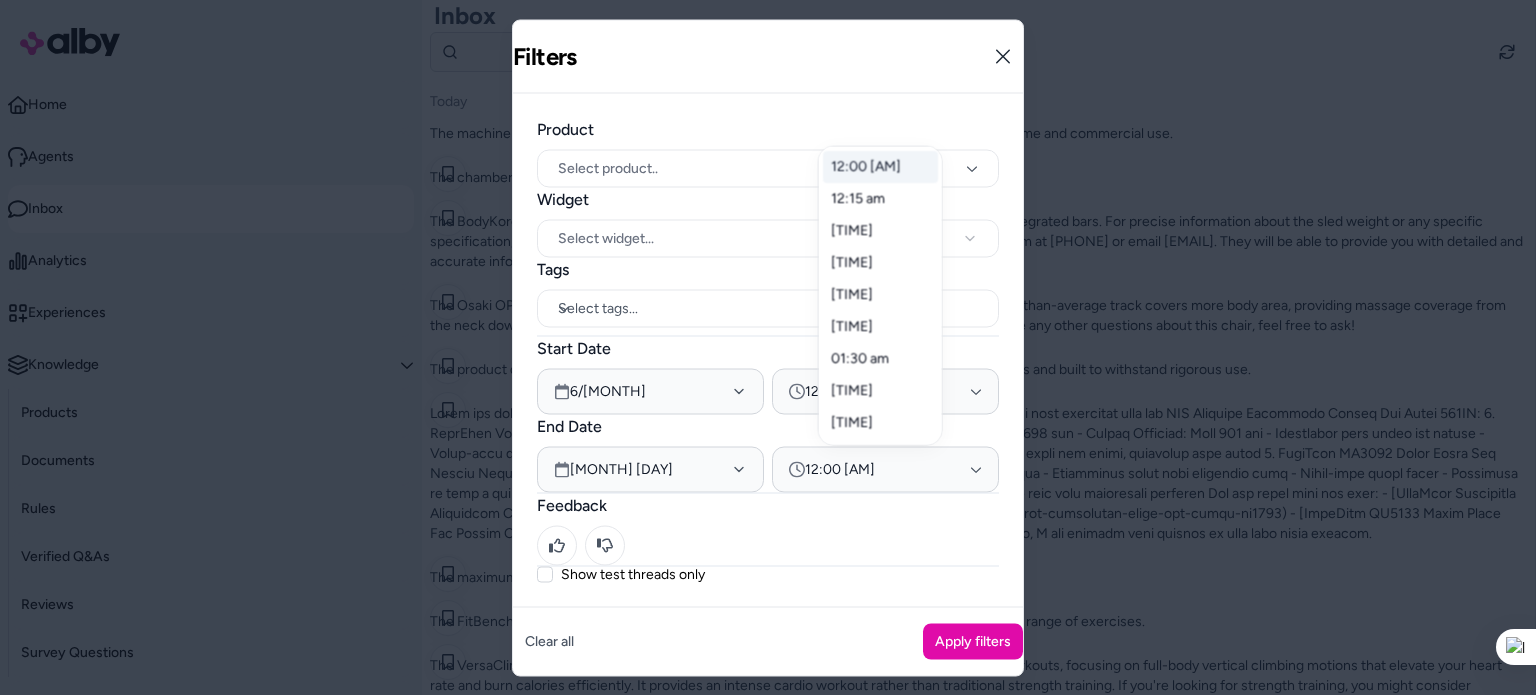 click at bounding box center [768, 347] 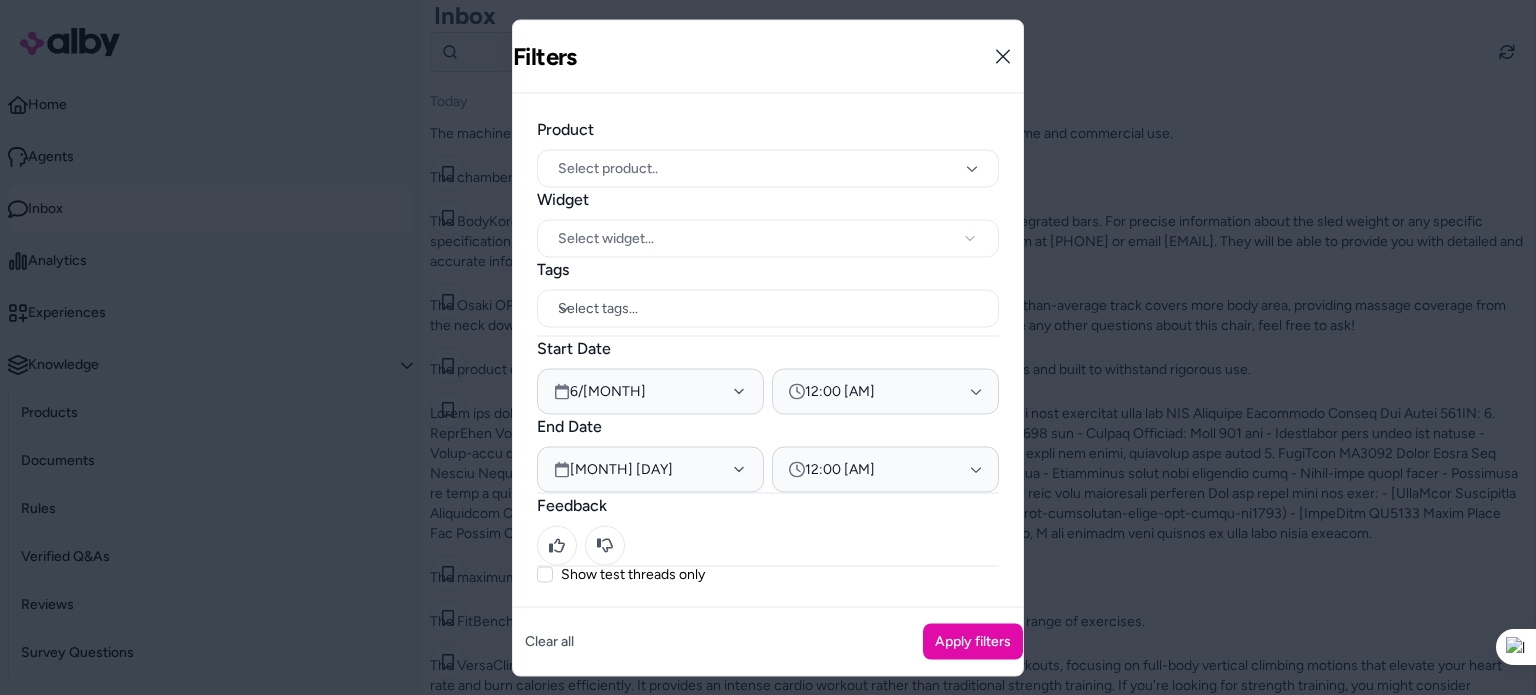 scroll, scrollTop: 188, scrollLeft: 0, axis: vertical 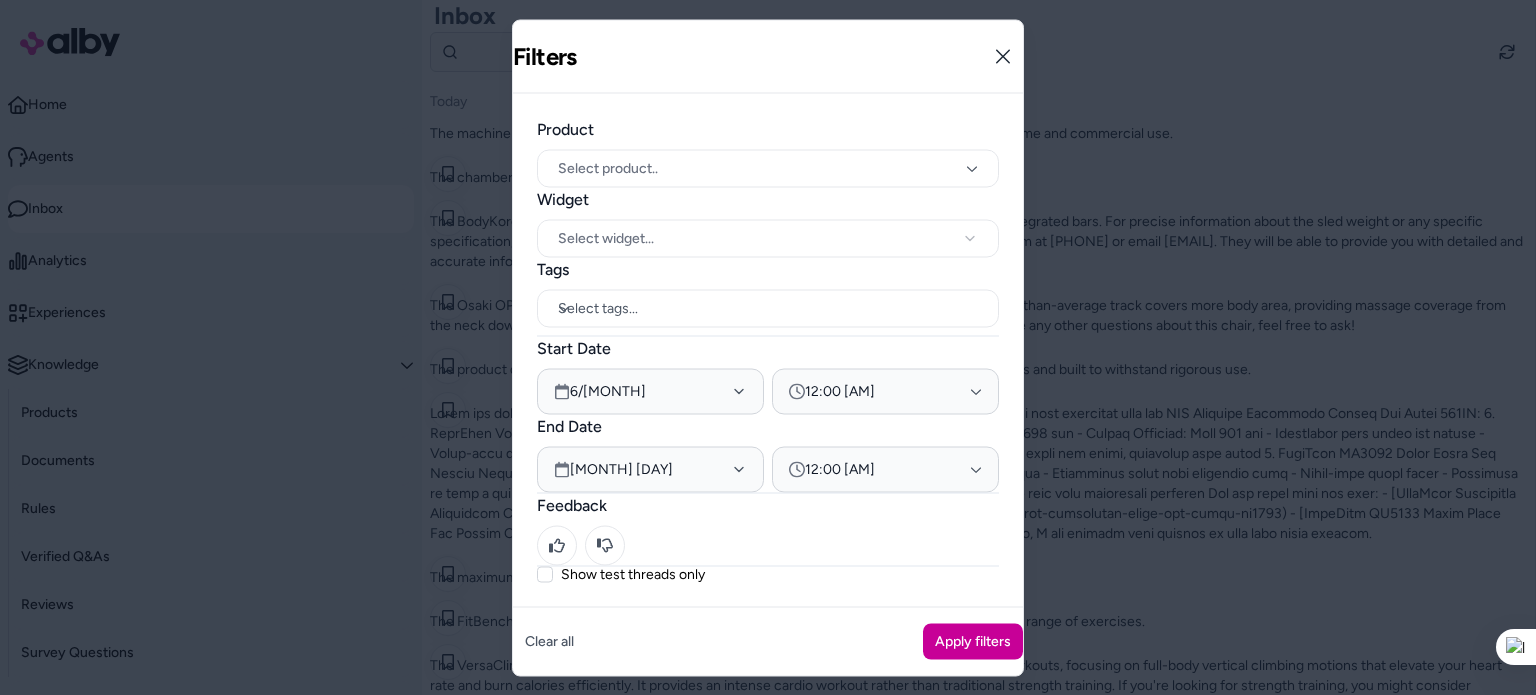 click on "Apply filters" at bounding box center (973, 641) 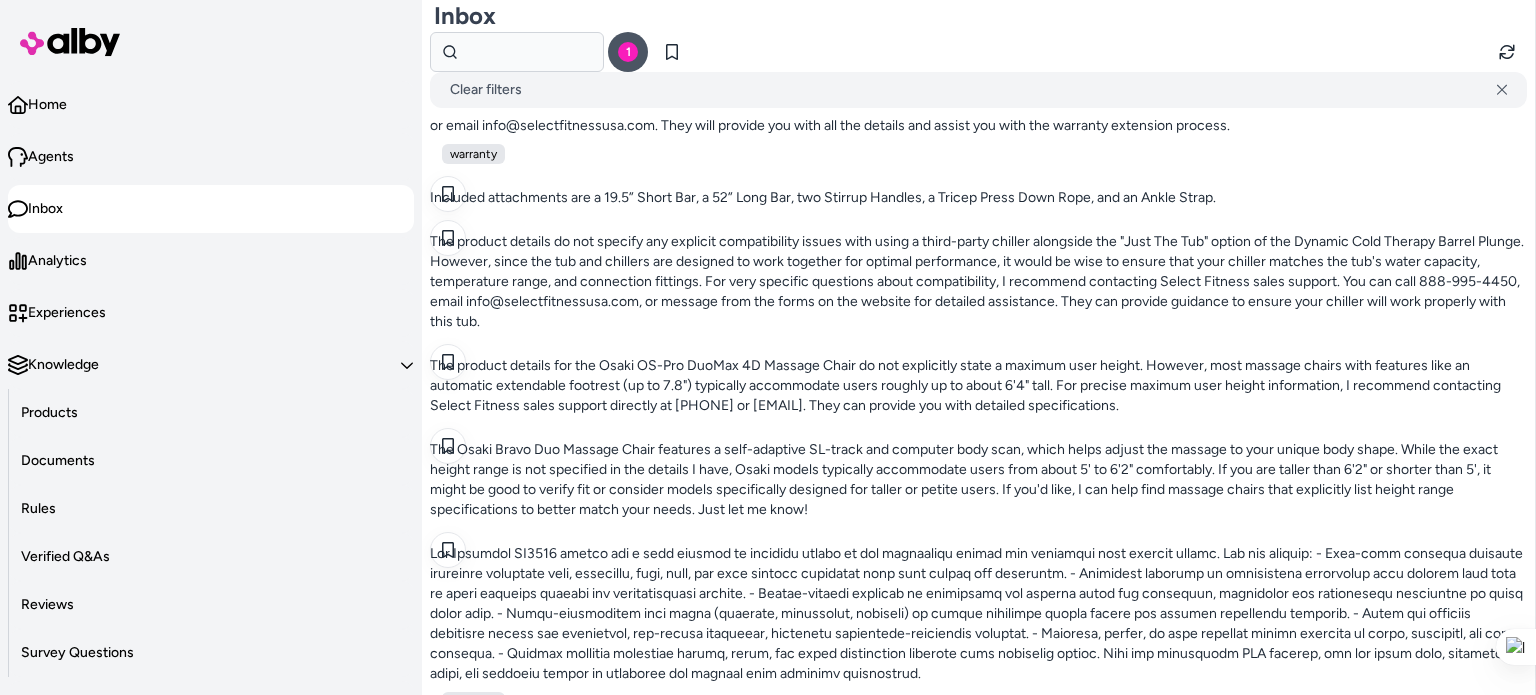 scroll, scrollTop: 6023, scrollLeft: 0, axis: vertical 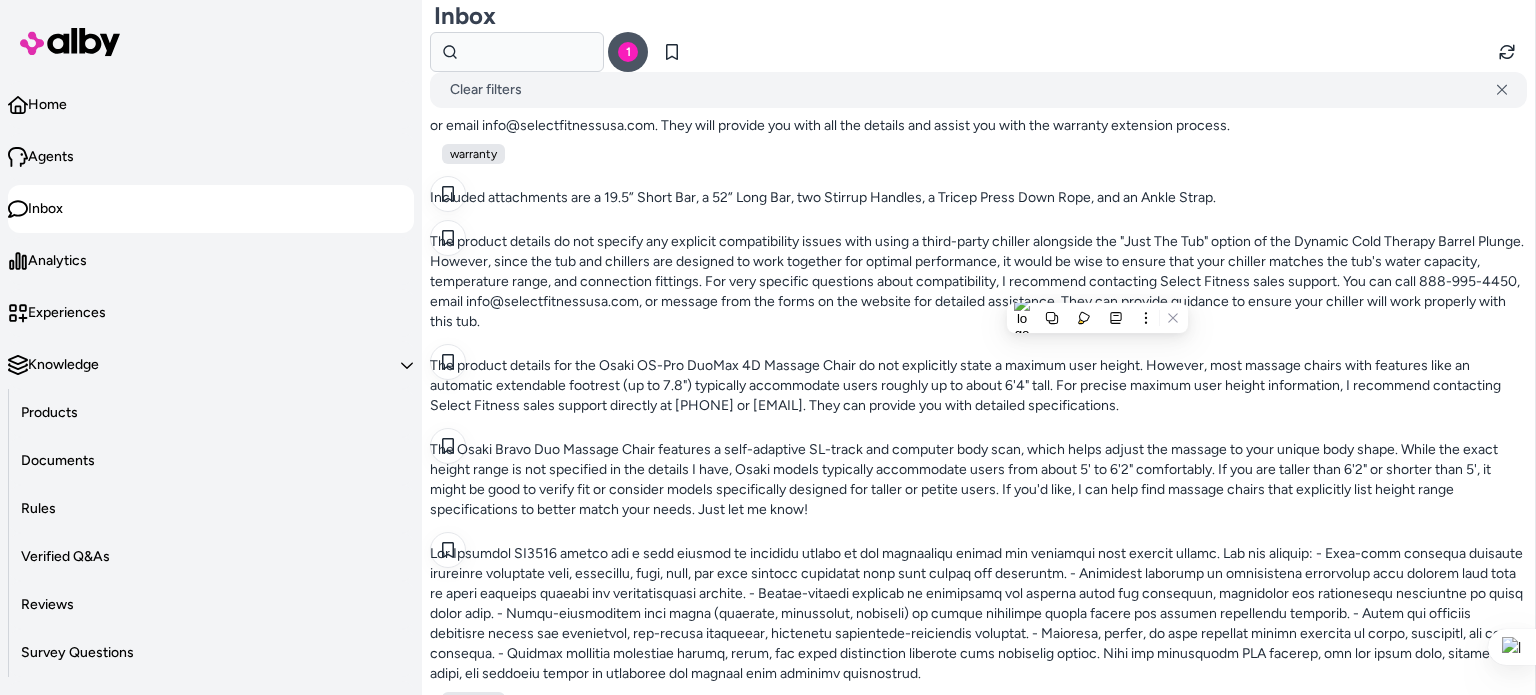 click on "The smart lock works in conjunction with the chamber's emergency pressure release system, which automatically depressurizes safely and unlocks the door within 30 seconds in case of a power outage or emergency, ensuring user safety." at bounding box center [1622, 2494] 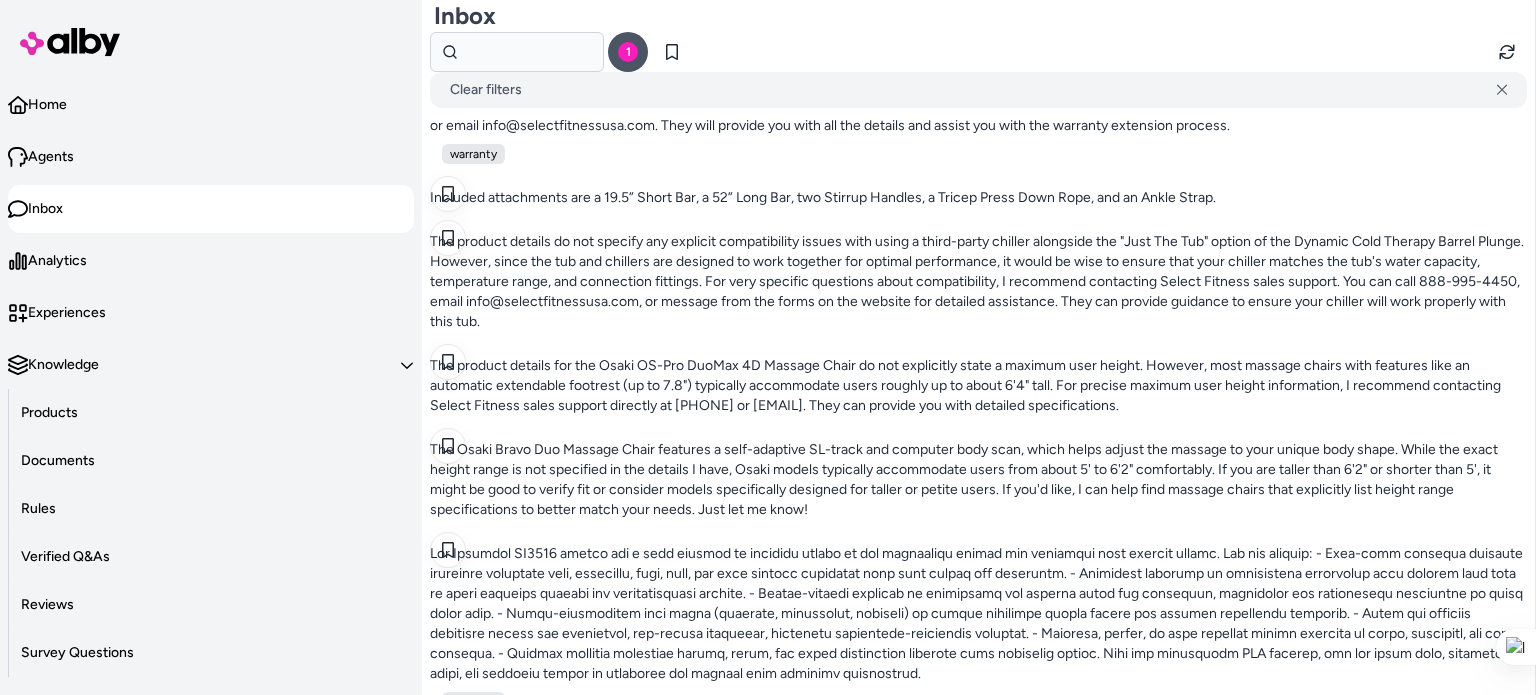 scroll, scrollTop: 58, scrollLeft: 0, axis: vertical 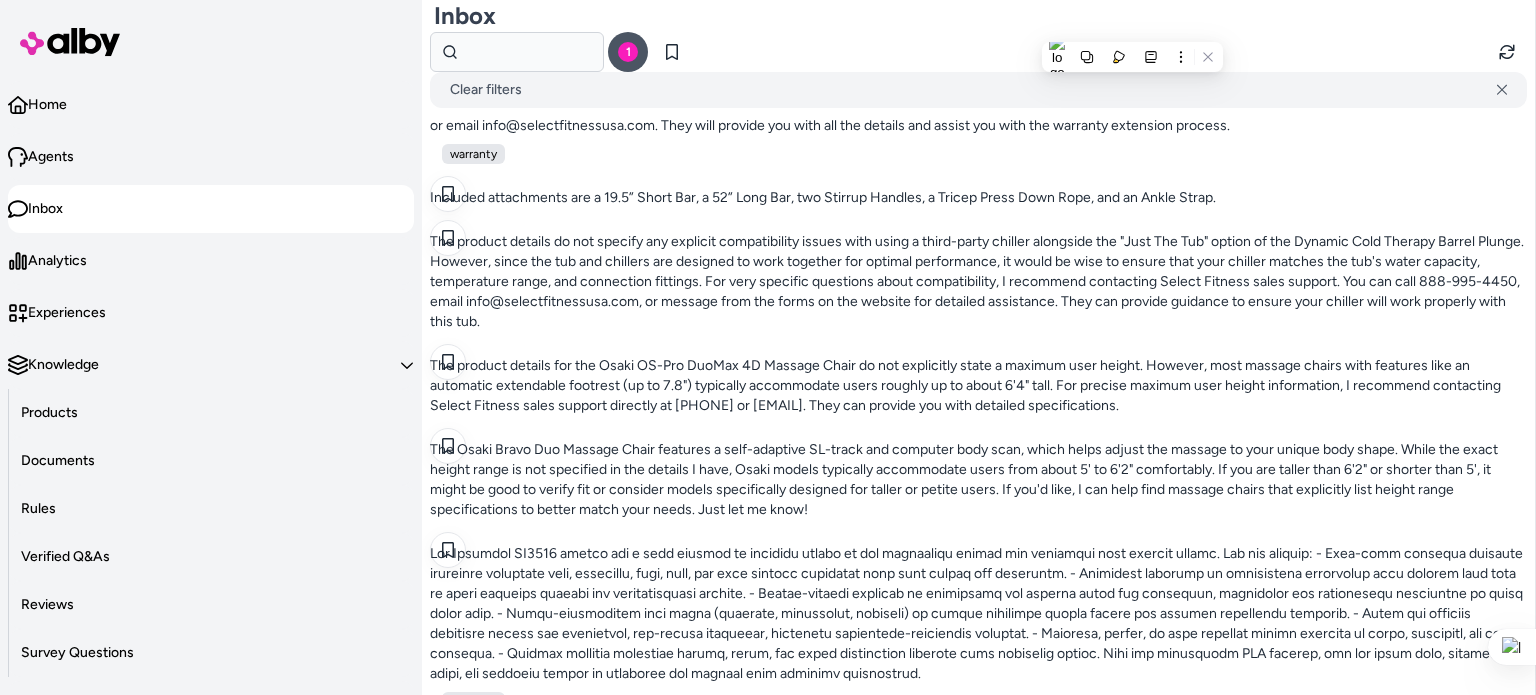 copy on "OxyRevo Space60 1.5 - 2.0ATA Hard Shell Sitting Hyperbaric Chamber" 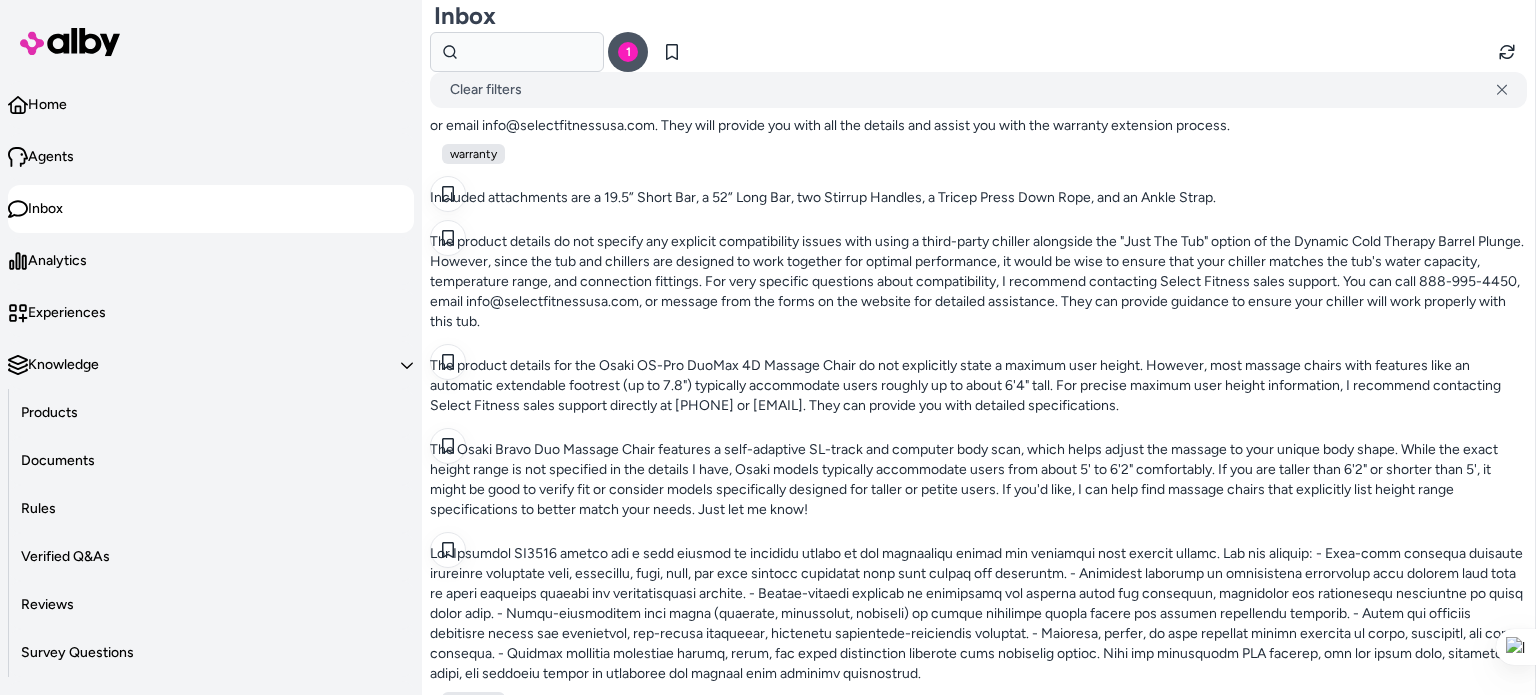 click on "The bench is made from heavy-duty materials, ensuring durability and stability during workouts." at bounding box center (978, 6538) 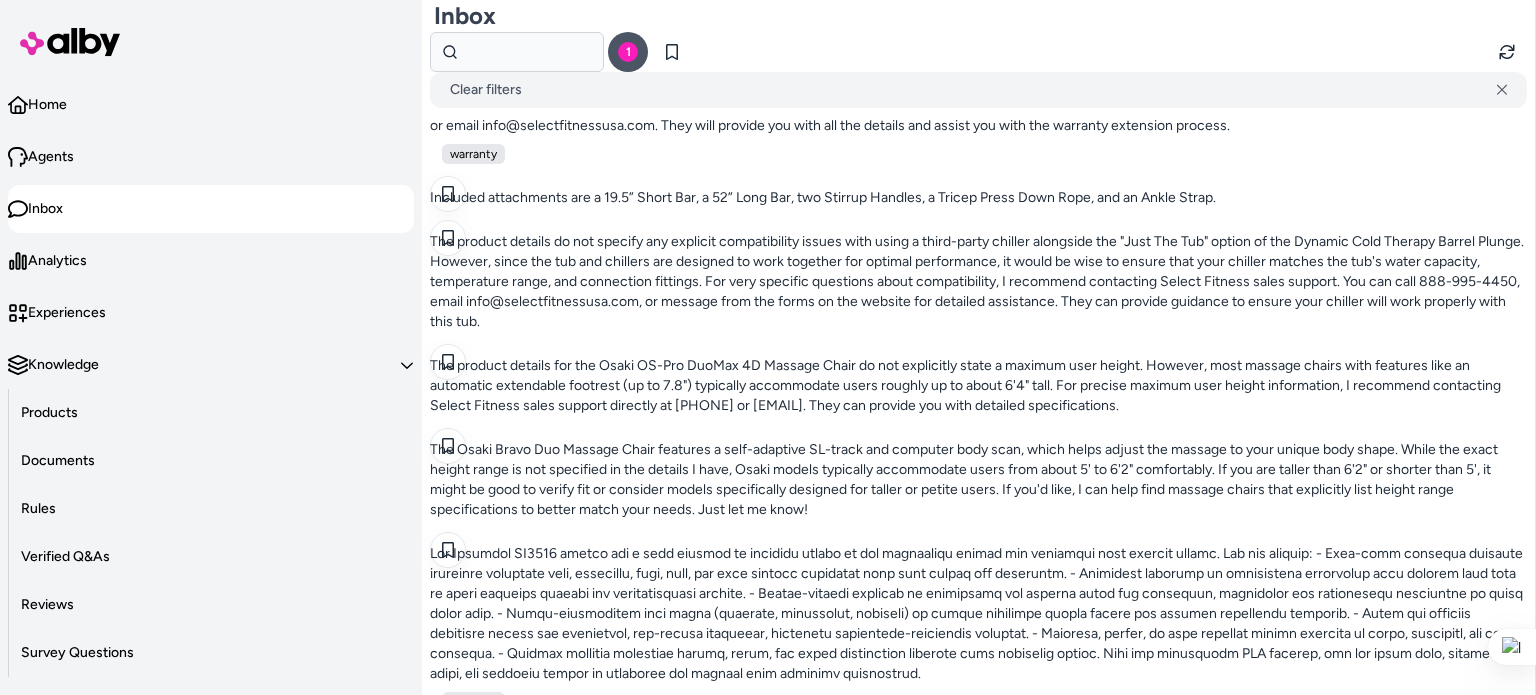 copy on "Osaki Titan OS-Atai Zero Gravity Massage Chair" 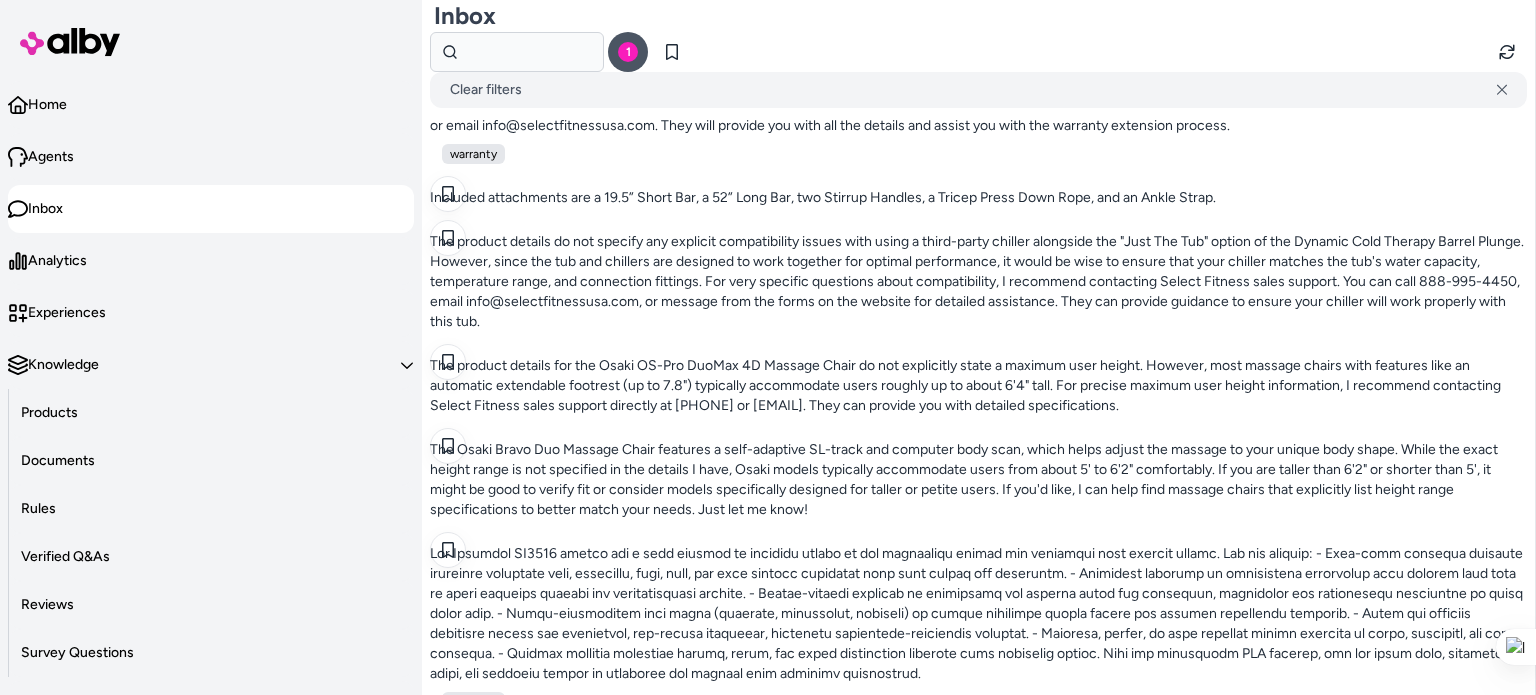 click on "For space-saving massage chair options, the Osaki OS-Pro Encore 4D that you are viewing is a great choice as it includes space-saving technology allowing placement close to walls or corners.
Currently, there are no additional massage chairs specifically highlighted for space-saving features in the catalog. However, if space-saving is a key priority, the Encore is one of the best approaches with its wall-hugging recline design.
If you'd like, I can also recommend other types of compact fitness equipment optimized for smaller spaces. Let me know if you'd like suggestions in those categories!" at bounding box center [978, 5680] 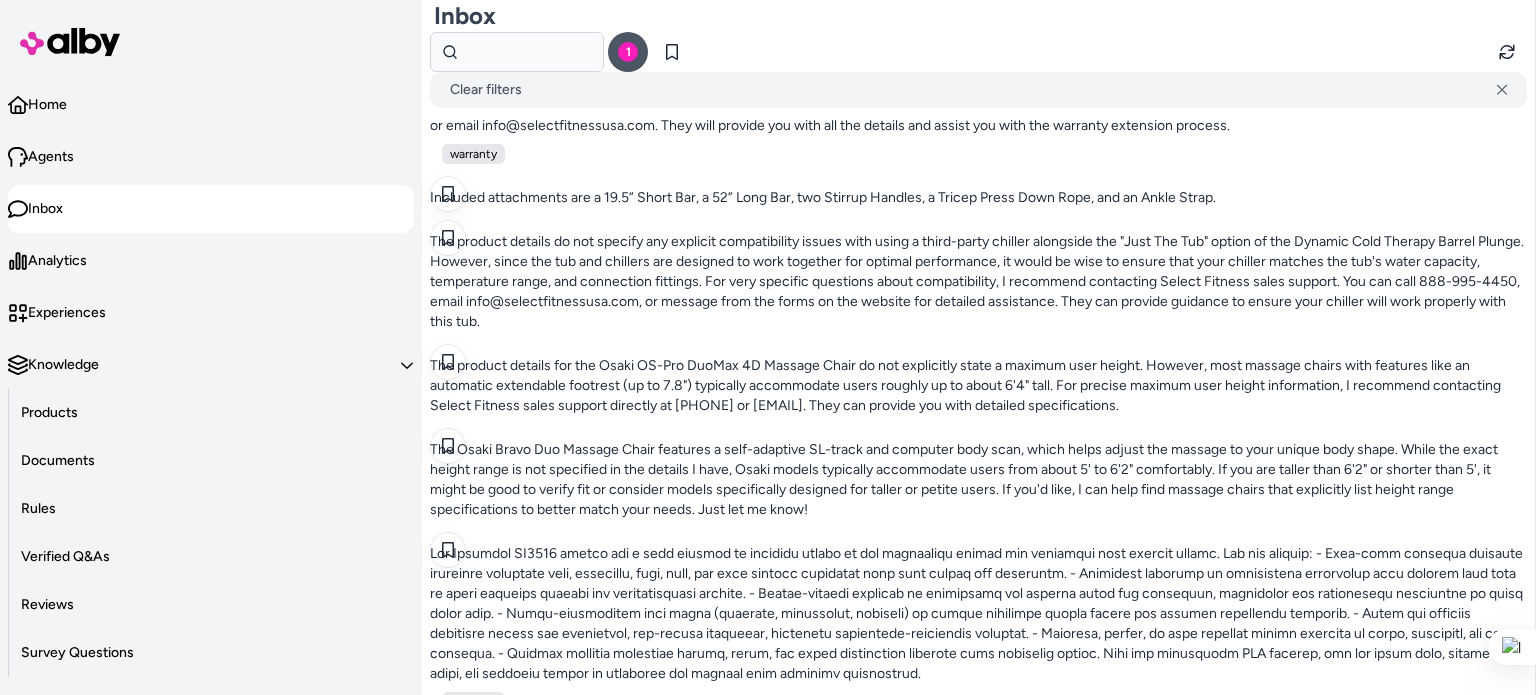 copy on "Body-Solid Pro Clubline Leg Press SGLP500" 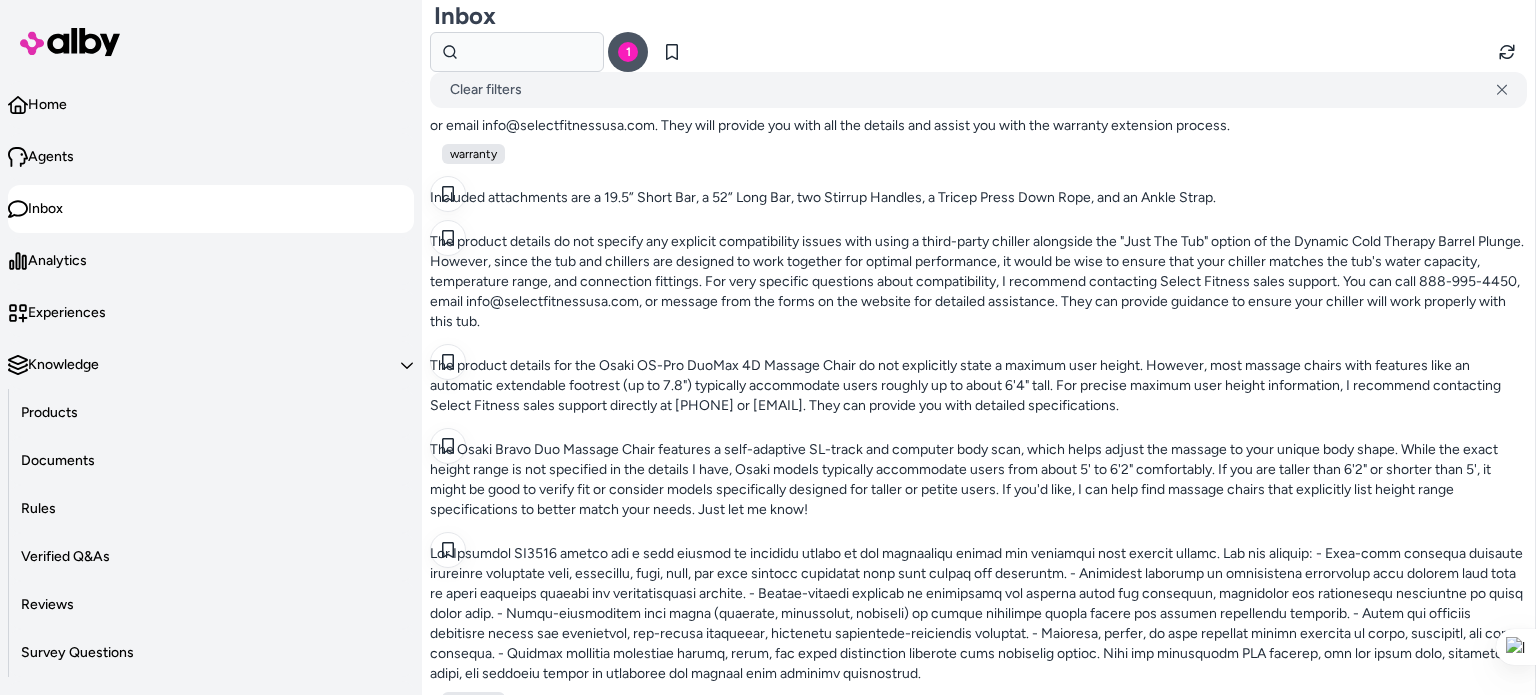 scroll, scrollTop: 408, scrollLeft: 0, axis: vertical 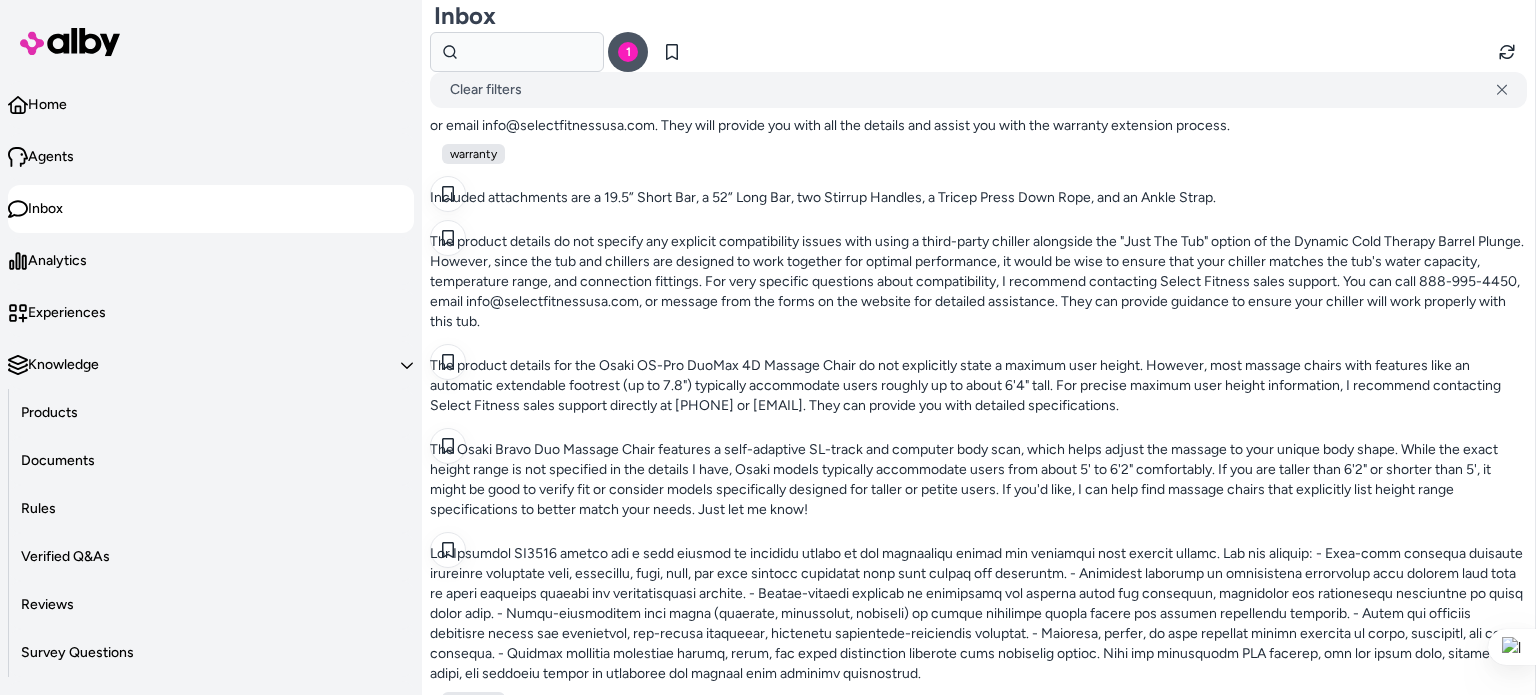 copy on "York Barbell Pro Series 202 Leg Extension / Leg Curl Attachment" 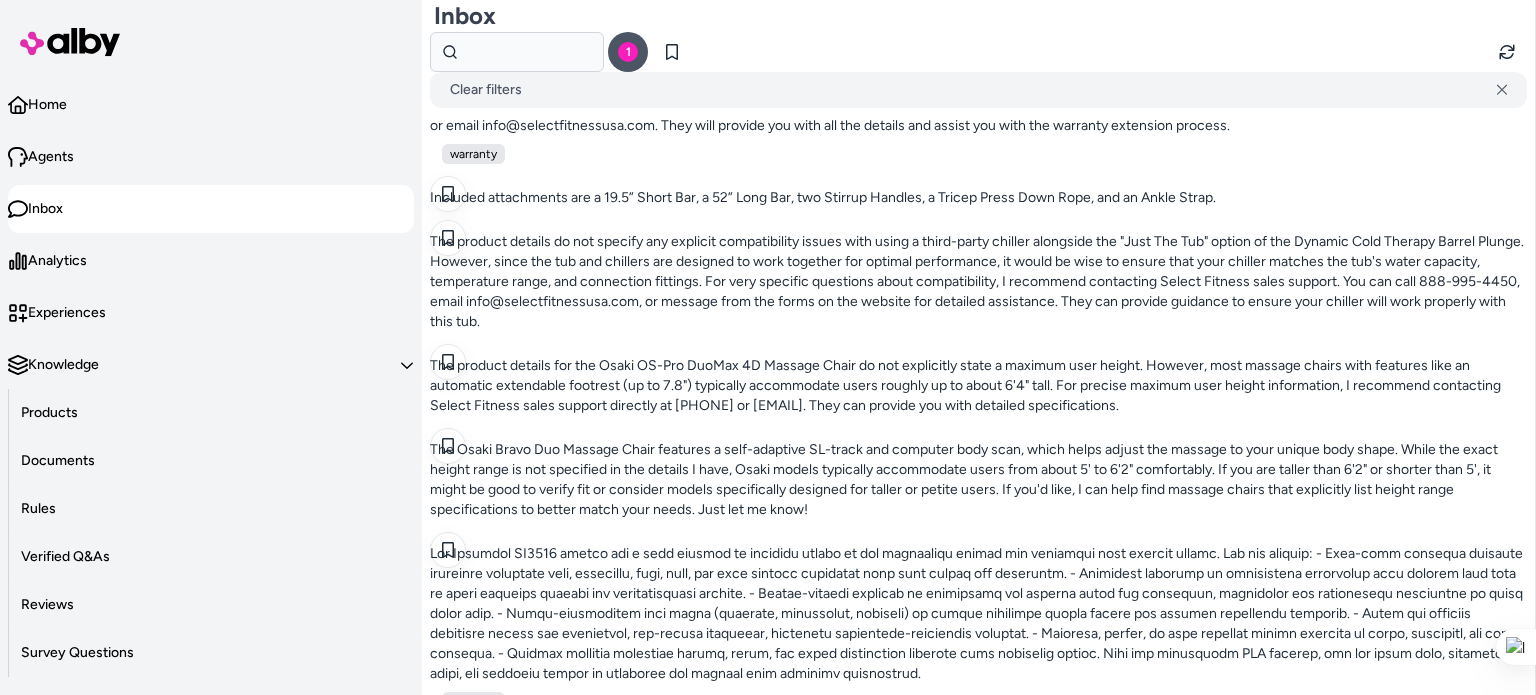 scroll, scrollTop: 1356, scrollLeft: 0, axis: vertical 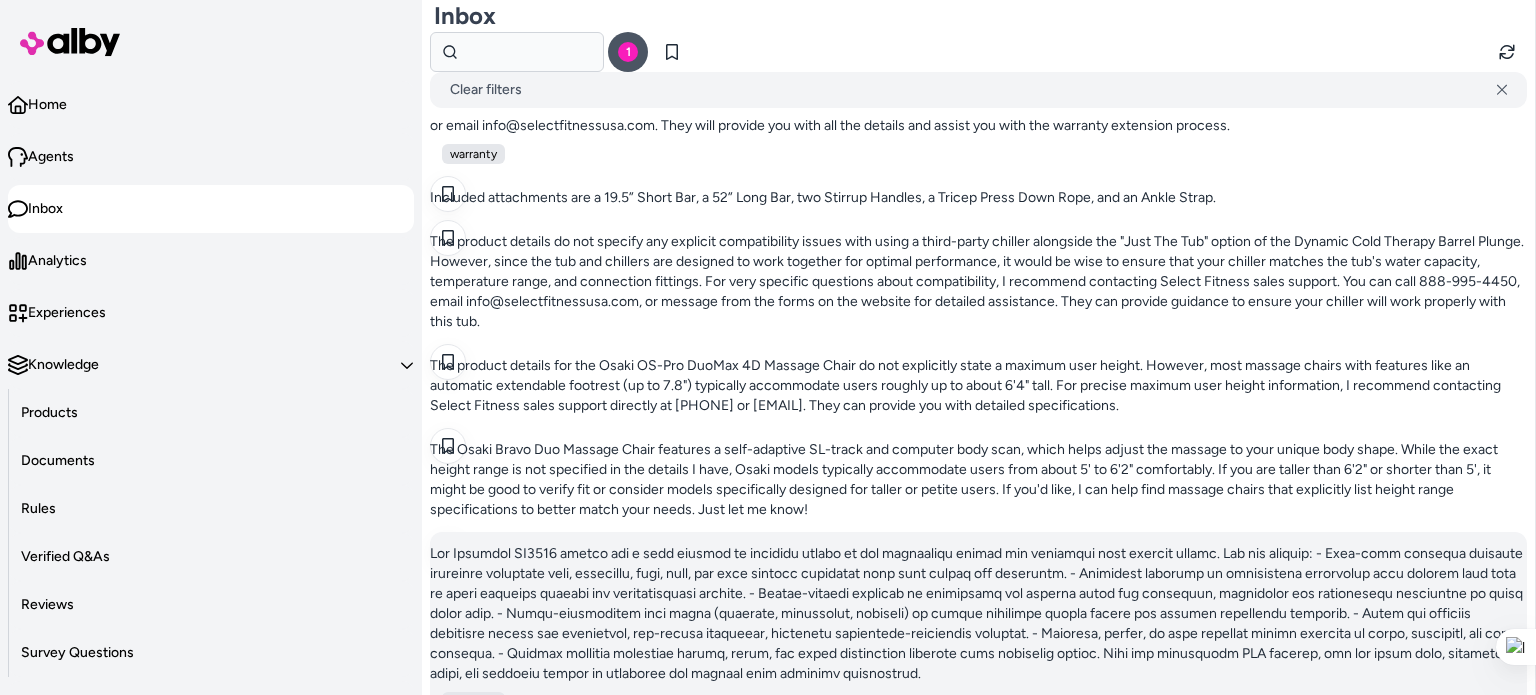 click on "warranty" at bounding box center (978, 702) 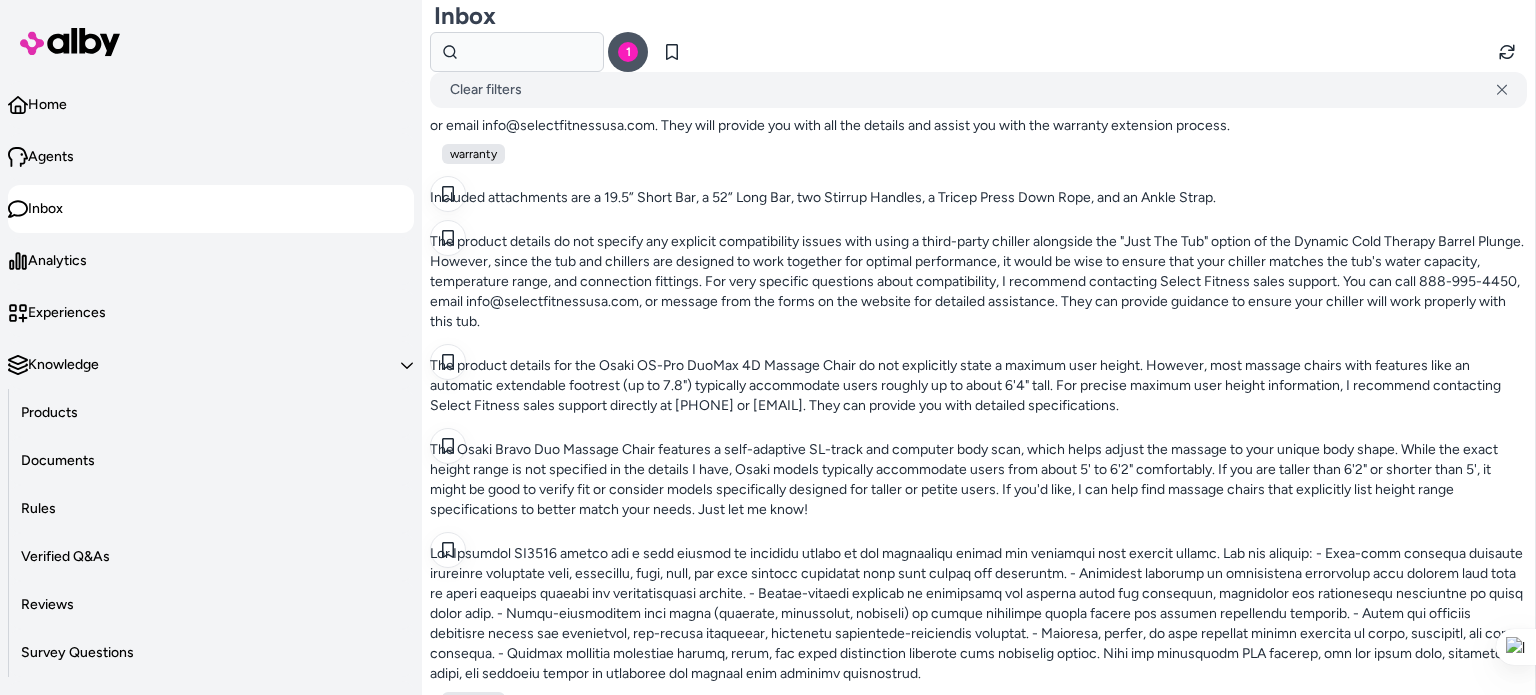 scroll, scrollTop: 3308, scrollLeft: 0, axis: vertical 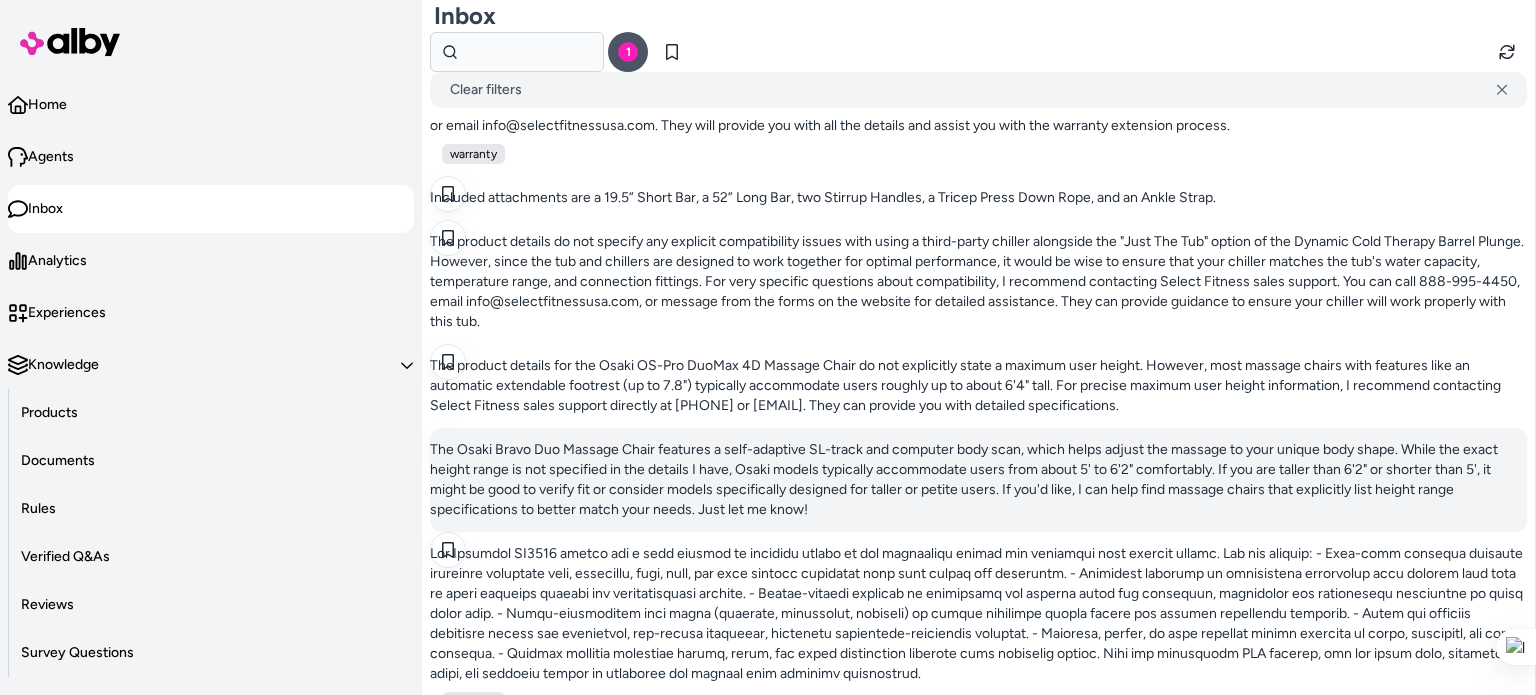 click on "The Osaki Bravo Duo Massage Chair features a self-adaptive SL-track and computer body scan, which helps adjust the massage to your unique body shape. While the exact height range is not specified in the details I have, Osaki models typically accommodate users from about 5' to 6'2" comfortably.
If you are taller than 6'2" or shorter than 5', it might be good to verify fit or consider models specifically designed for taller or petite users. If you'd like, I can help find massage chairs that explicitly list height range specifications to better match your needs. Just let me know!" at bounding box center (978, 480) 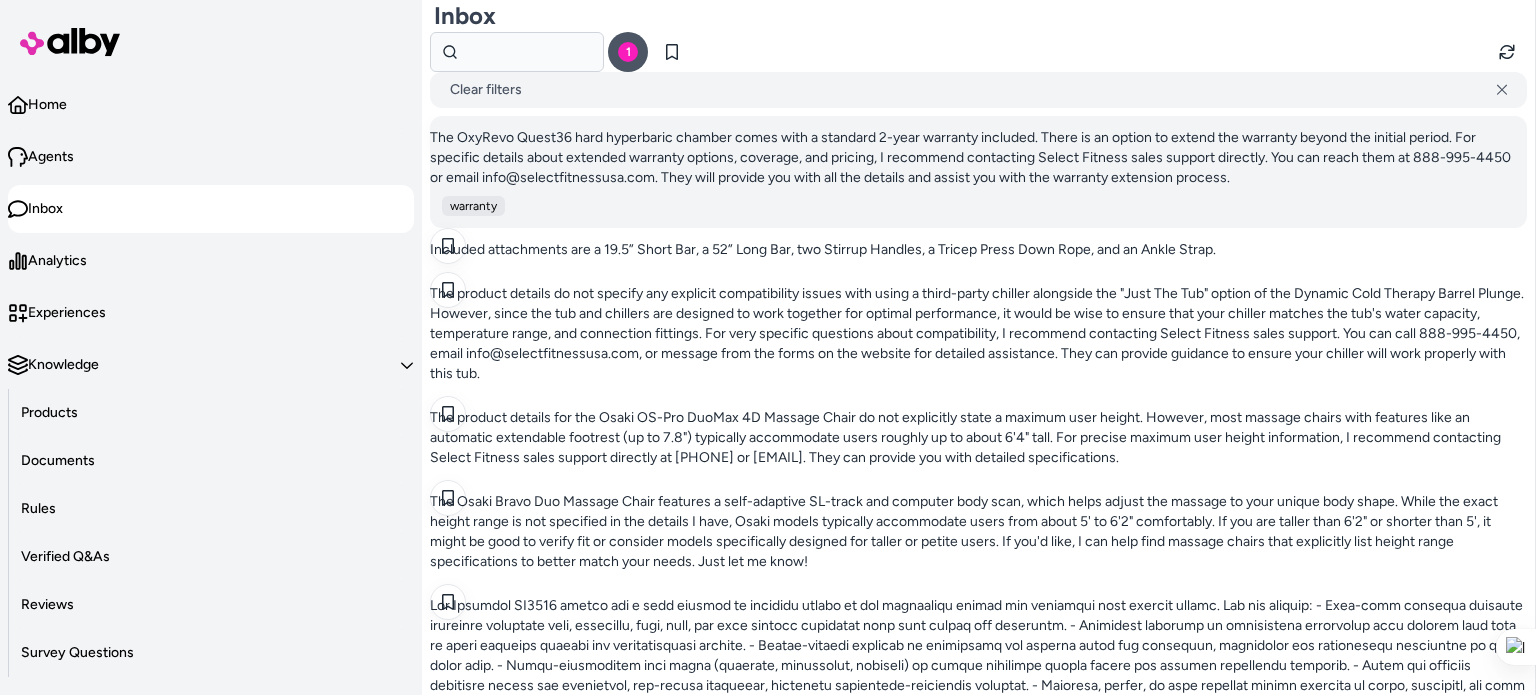 scroll, scrollTop: 23, scrollLeft: 0, axis: vertical 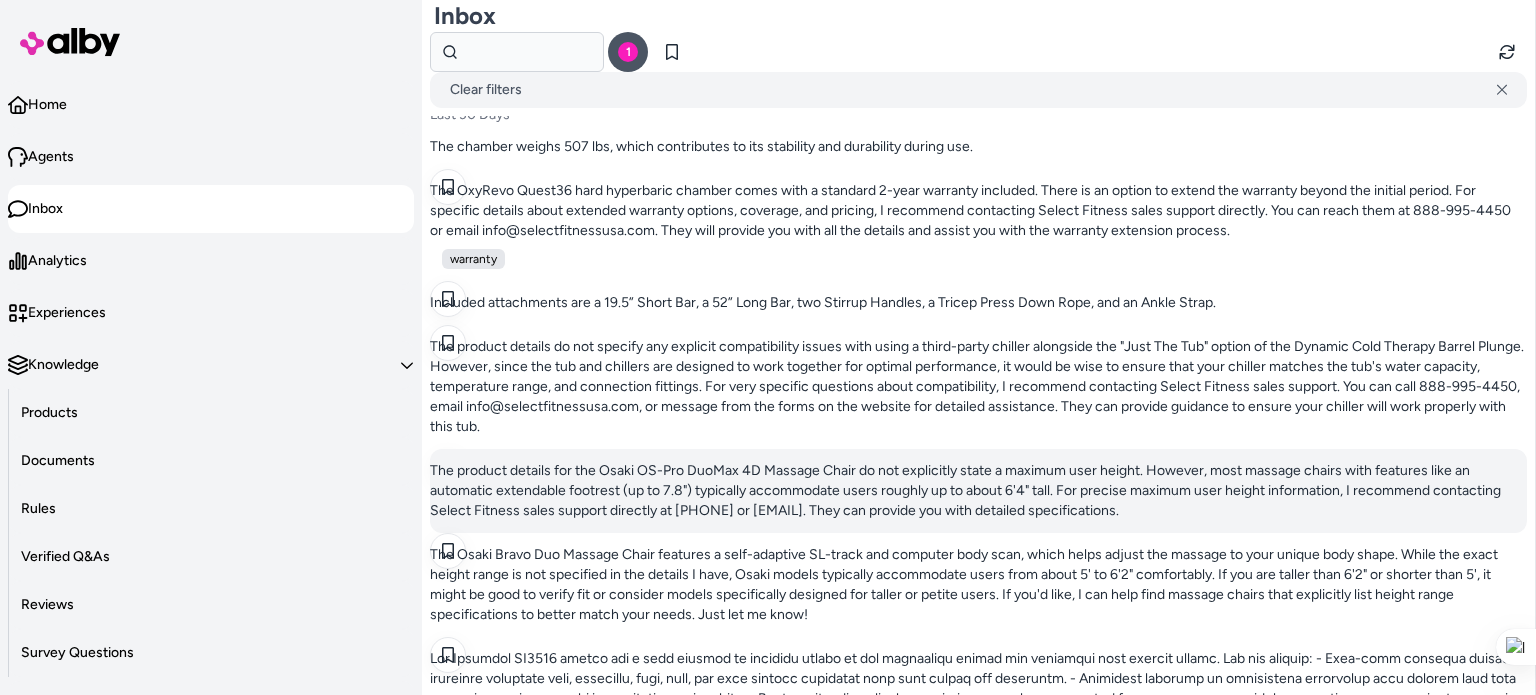 click on "The product details for the Osaki OS-Pro DuoMax 4D Massage Chair do not explicitly state a maximum user height. However, most massage chairs with features like an automatic extendable footrest (up to 7.8") typically accommodate users roughly up to about 6'4" tall. For precise maximum user height information, I recommend contacting Select Fitness sales support directly at [PHONE] or [EMAIL]. They can provide you with detailed specifications." at bounding box center (978, 491) 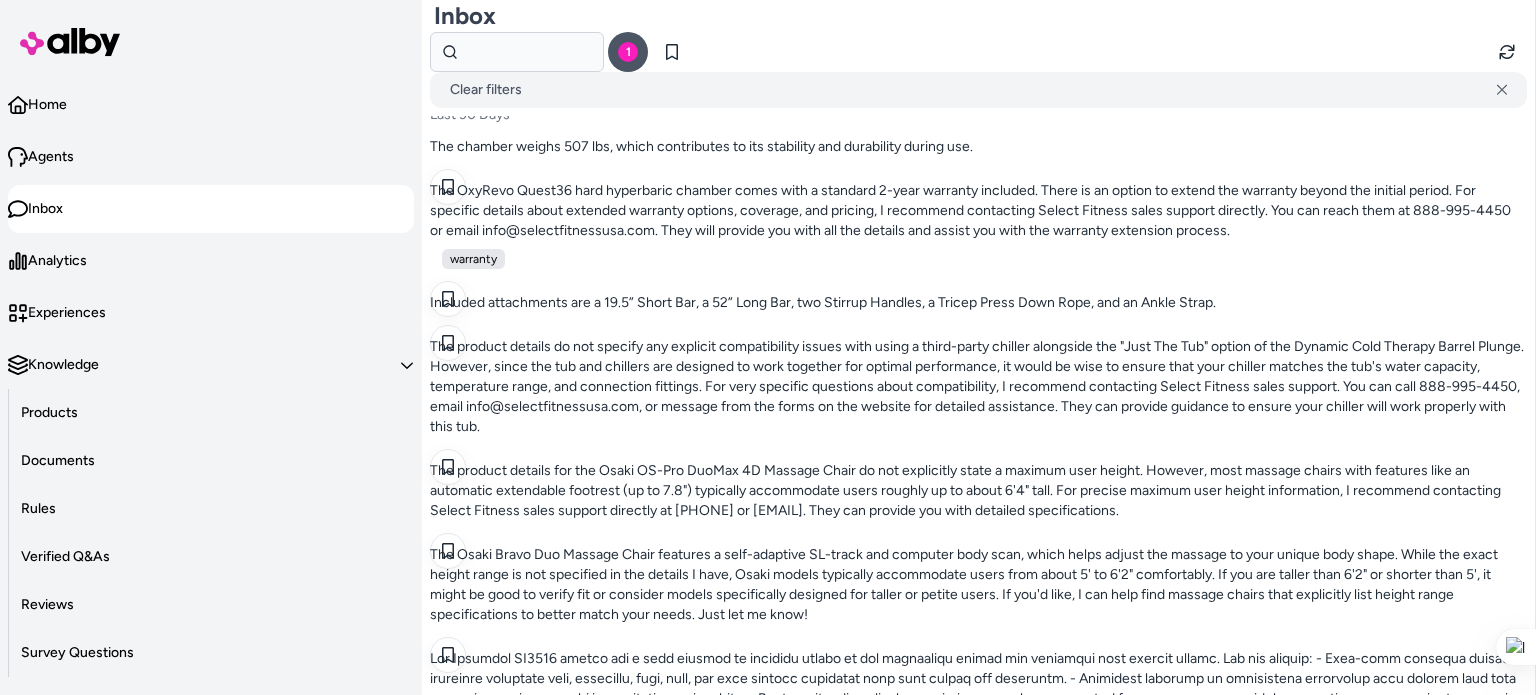 scroll, scrollTop: 166, scrollLeft: 0, axis: vertical 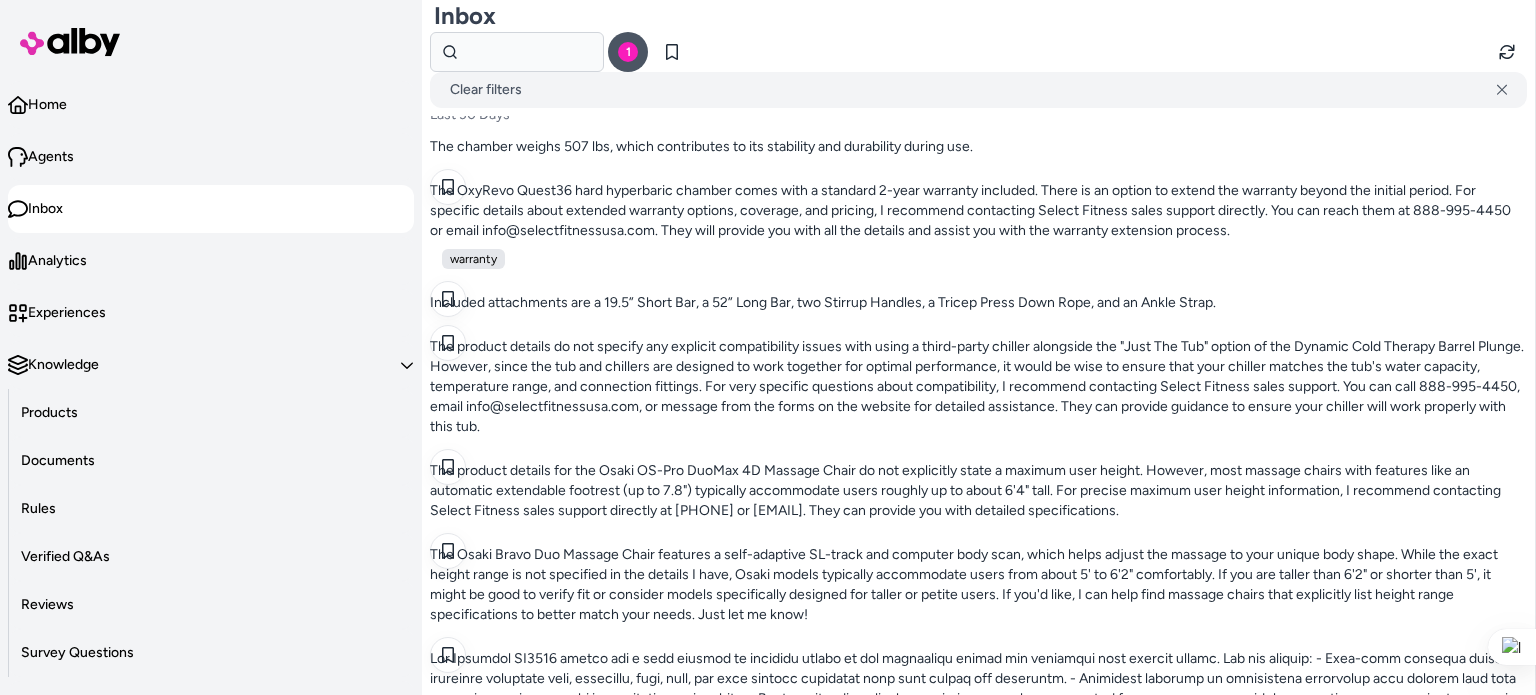 copy on "Osaki OS-Pro DuoMax 4D Massage Chair" 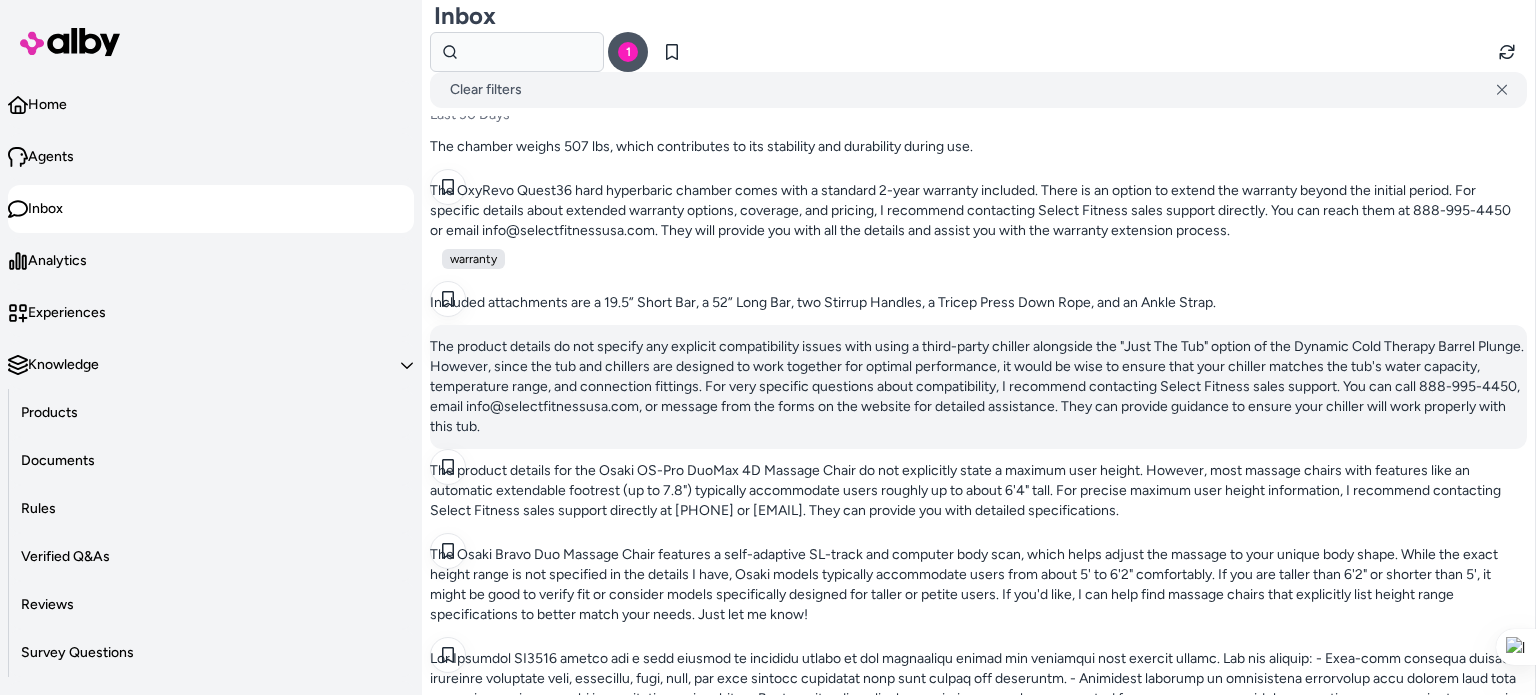 click on "The product details do not specify any explicit compatibility issues with using a third-party chiller alongside the "Just The Tub" option of the Dynamic Cold Therapy Barrel Plunge. However, since the tub and chillers are designed to work together for optimal performance, it would be wise to ensure that your chiller matches the tub's water capacity, temperature range, and connection fittings.
For very specific questions about compatibility, I recommend contacting Select Fitness sales support. You can call 888-995-4450, email info@selectfitnessusa.com, or message from the forms on the website for detailed assistance. They can provide guidance to ensure your chiller will work properly with this tub." at bounding box center (978, 387) 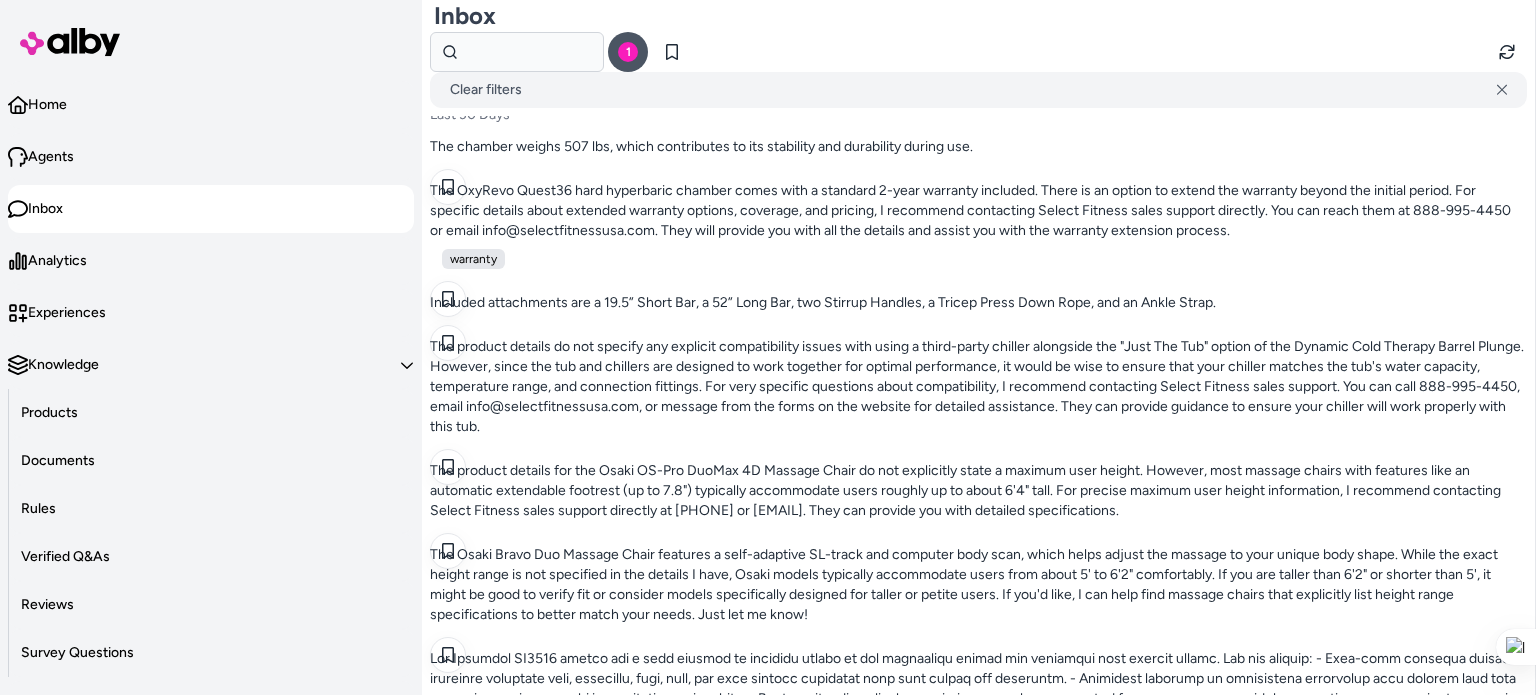 scroll, scrollTop: 266, scrollLeft: 0, axis: vertical 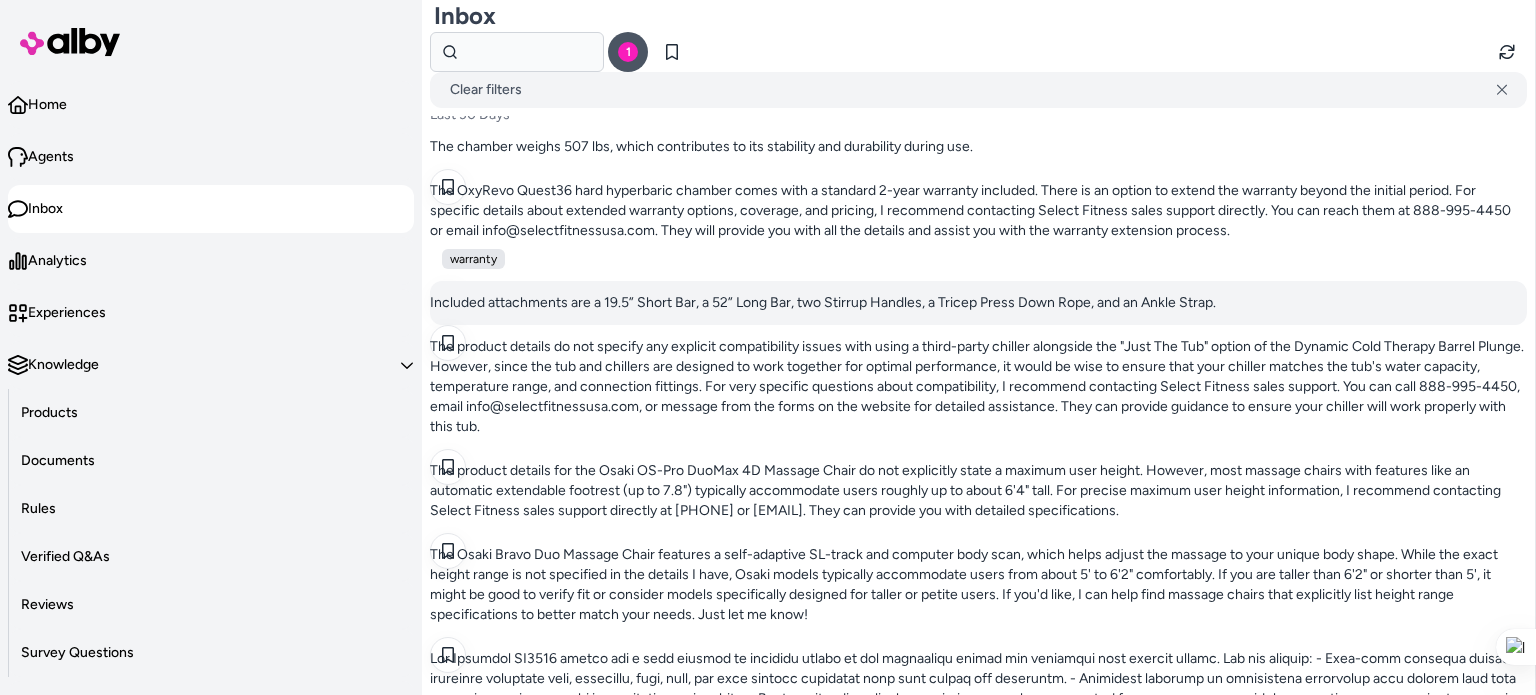 click on "Included attachments are a 19.5” Short Bar, a 52” Long Bar, two Stirrup Handles, a Tricep Press Down Rope, and an Ankle Strap." at bounding box center [978, 303] 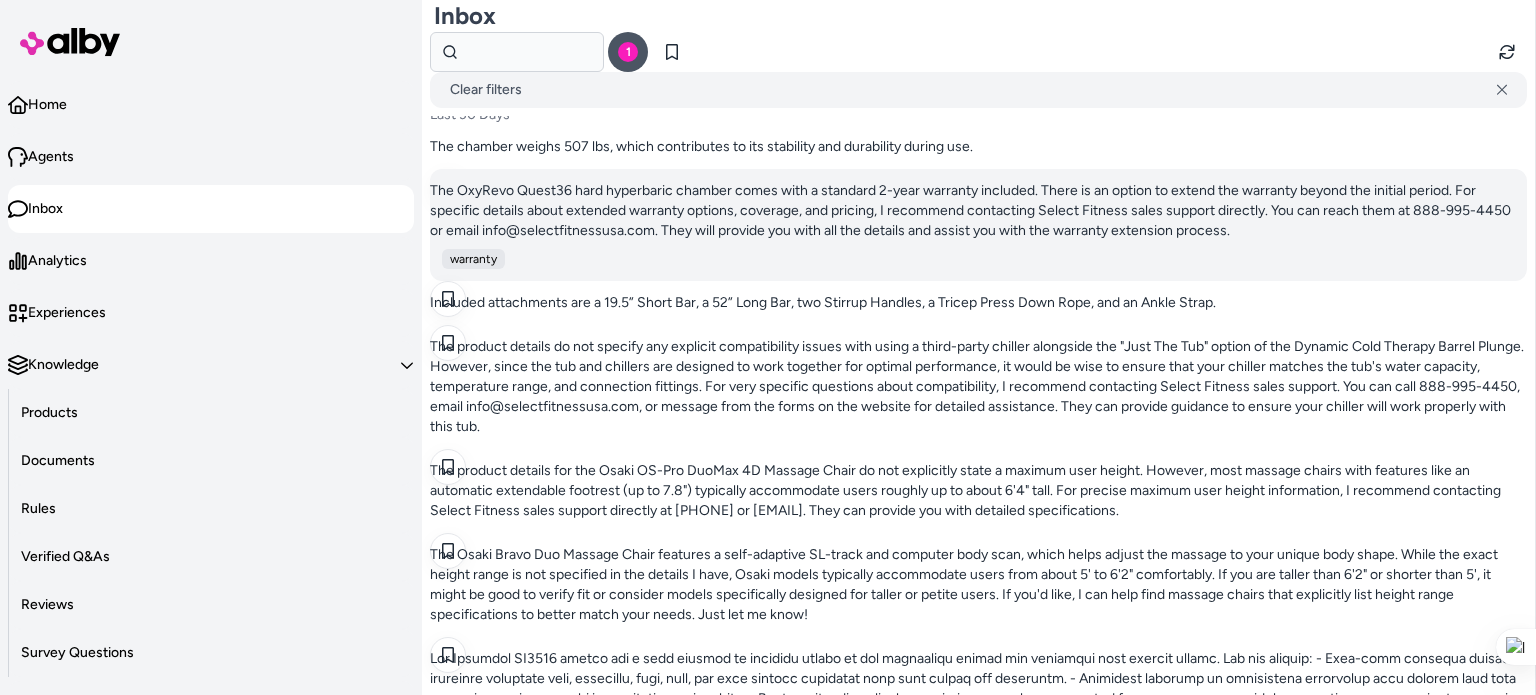 click on "The OxyRevo Quest36 hard hyperbaric chamber comes with a standard 2-year warranty included. There is an option to extend the warranty beyond the initial period. For specific details about extended warranty options, coverage, and pricing, I recommend contacting Select Fitness sales support directly.
You can reach them at 888-995-4450 or email info@selectfitnessusa.com. They will provide you with all the details and assist you with the warranty extension process." at bounding box center [978, 211] 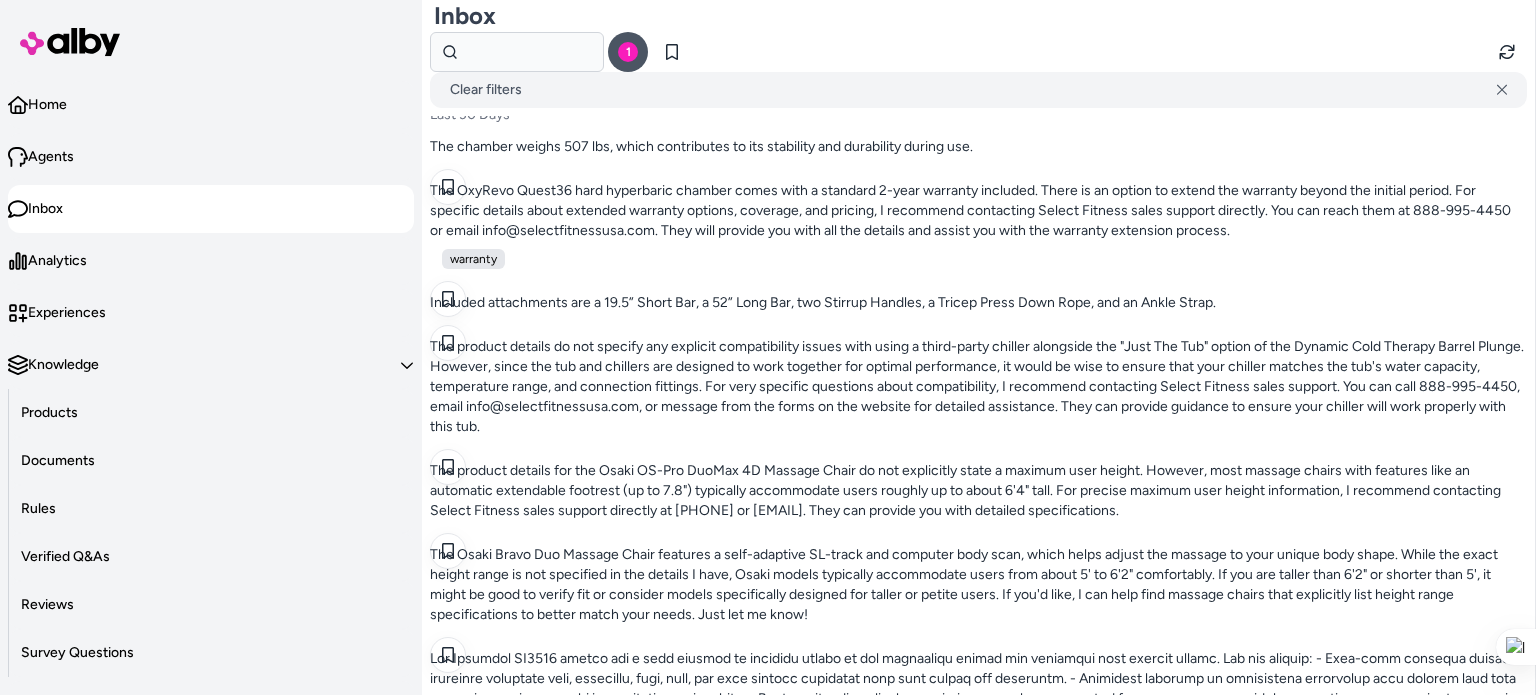 drag, startPoint x: 625, startPoint y: 29, endPoint x: 1047, endPoint y: 31, distance: 422.00473 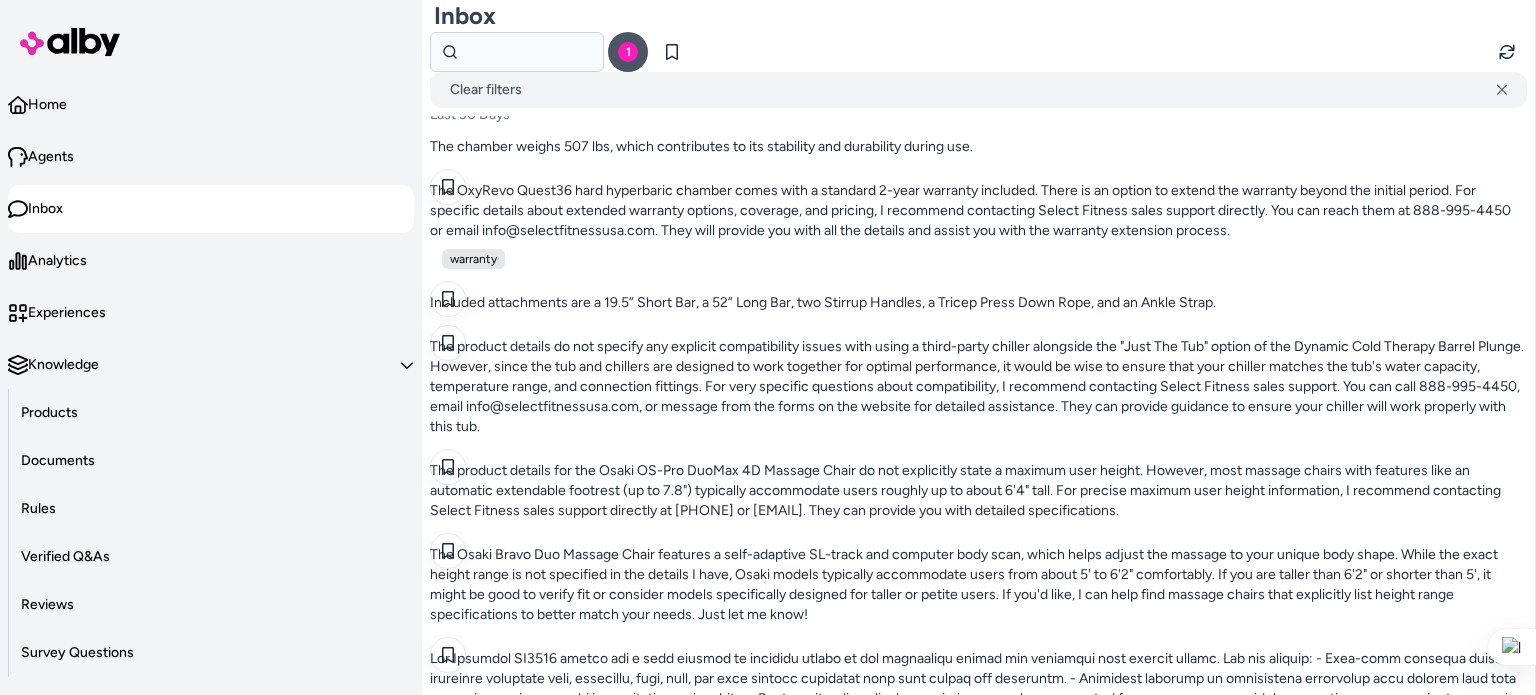 copy on "OxyRevo Quest36 1.5 - 2.0 ATA Hard Hyperbaric Chamber" 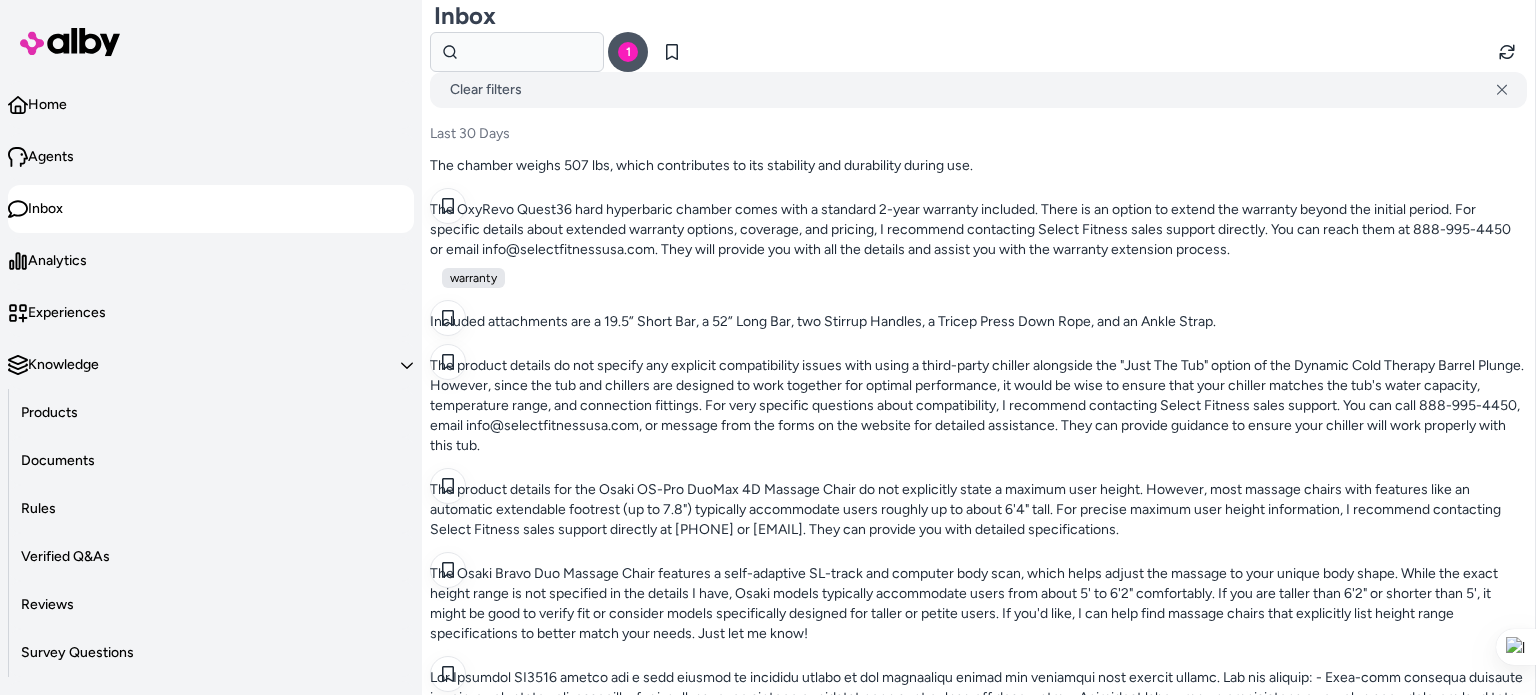 scroll, scrollTop: 0, scrollLeft: 0, axis: both 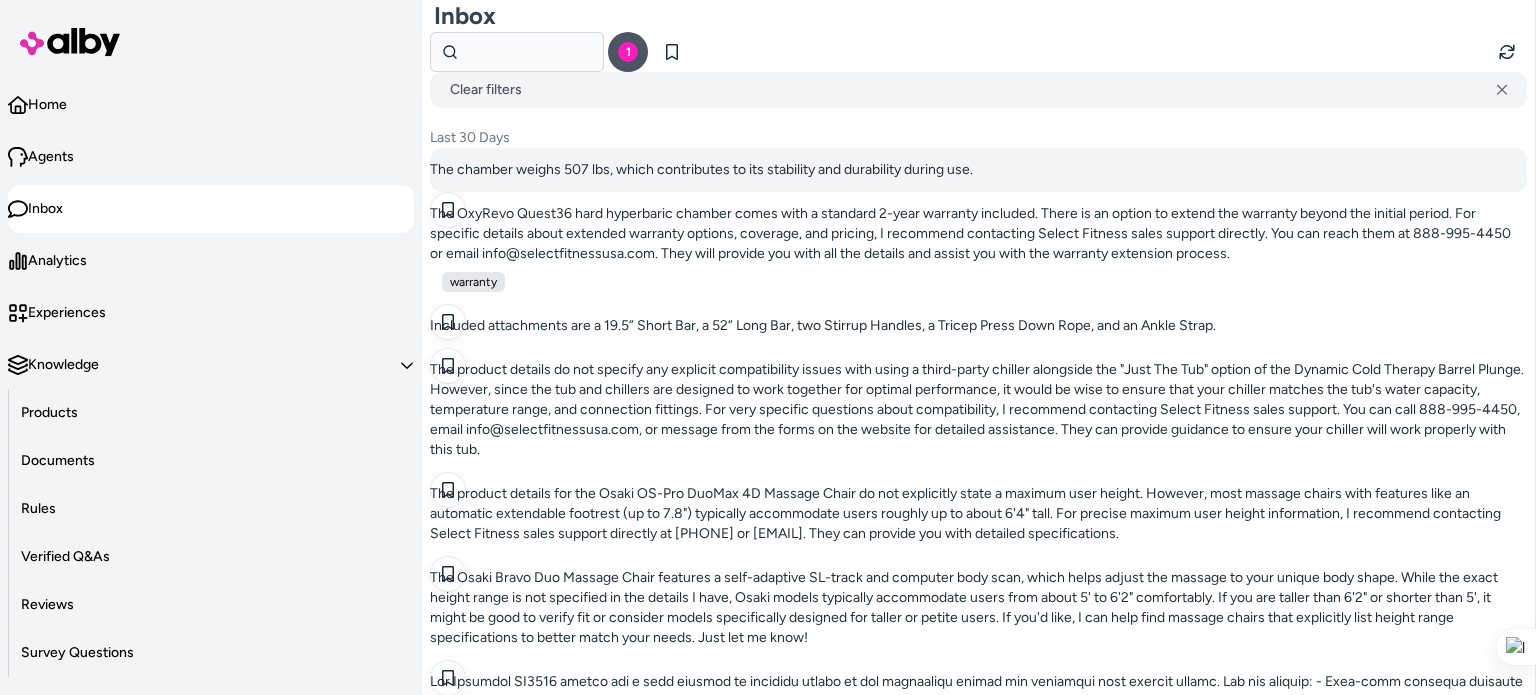 click on "The chamber weighs 507 lbs, which contributes to its stability and durability during use." at bounding box center [978, 170] 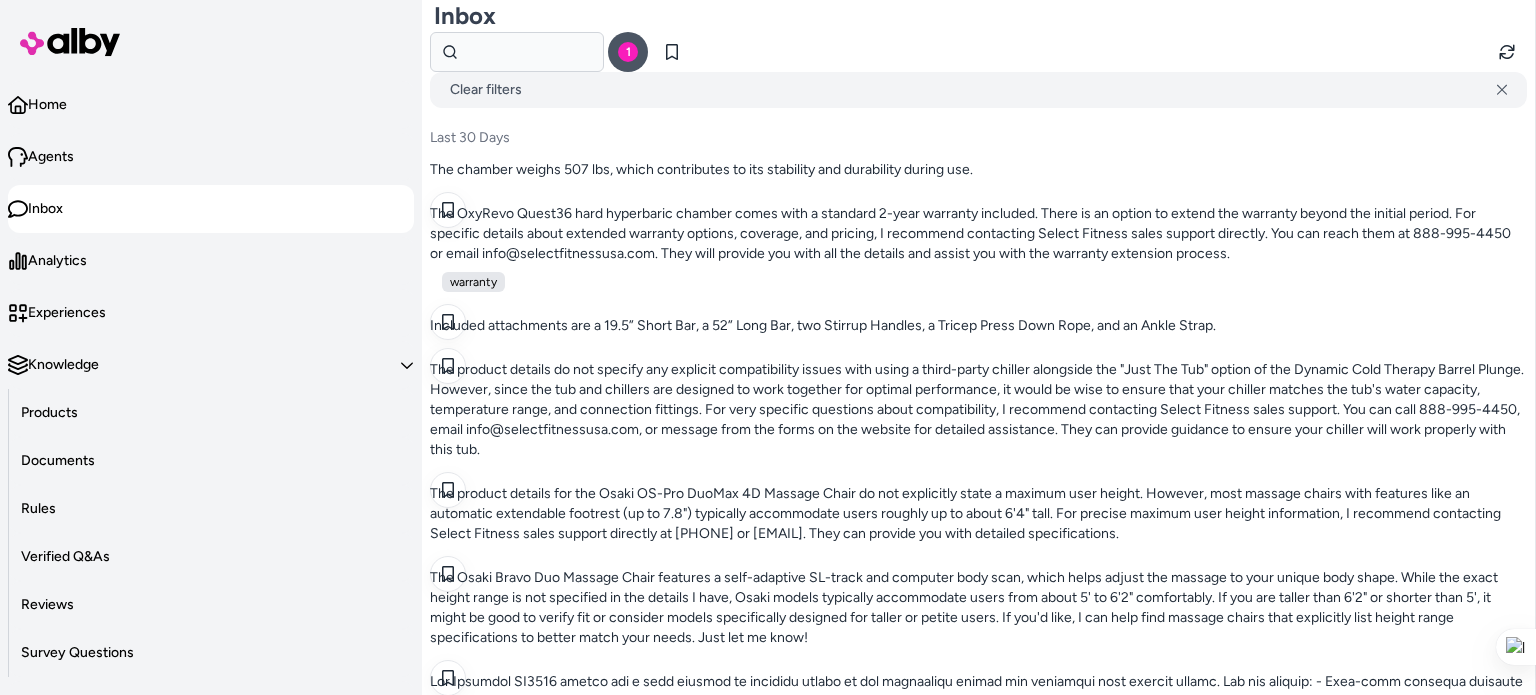 click at bounding box center (628, 52) 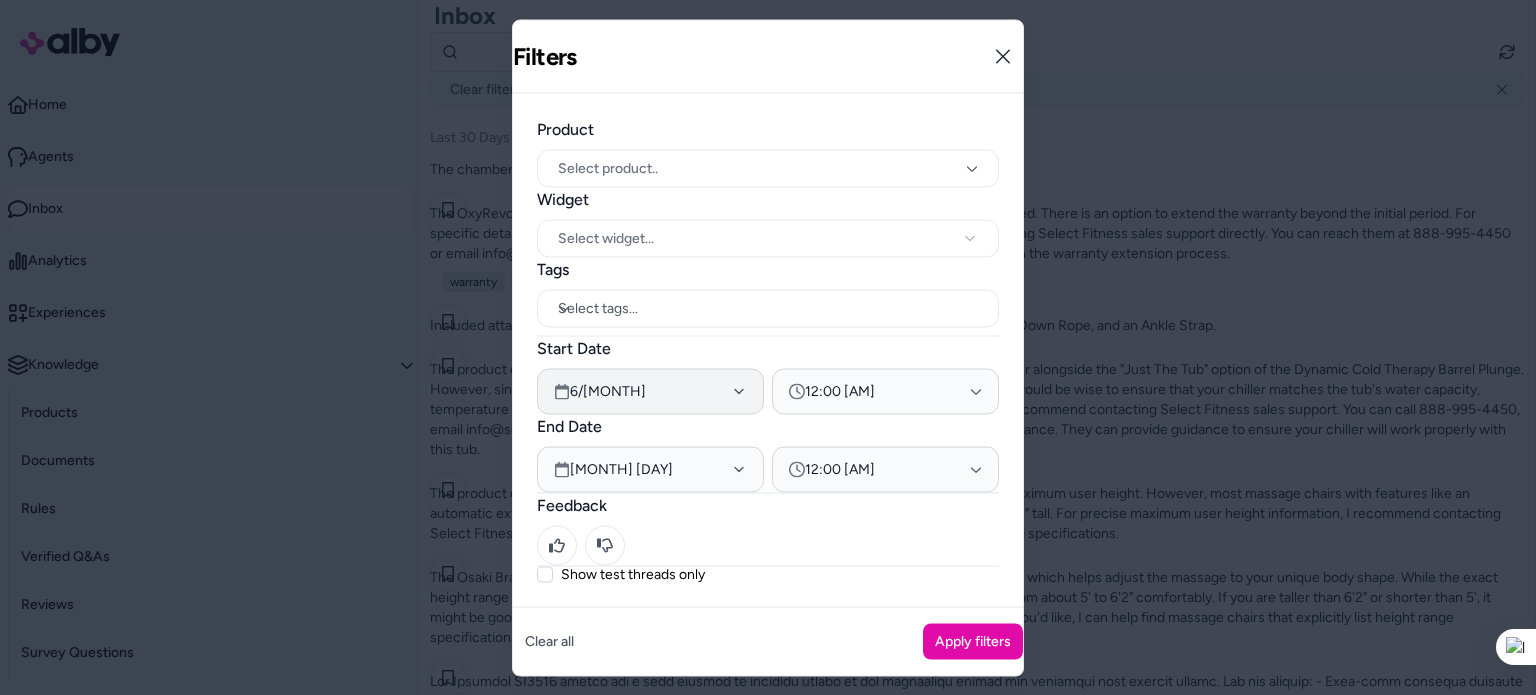 click on "6/[MONTH]" at bounding box center [650, 391] 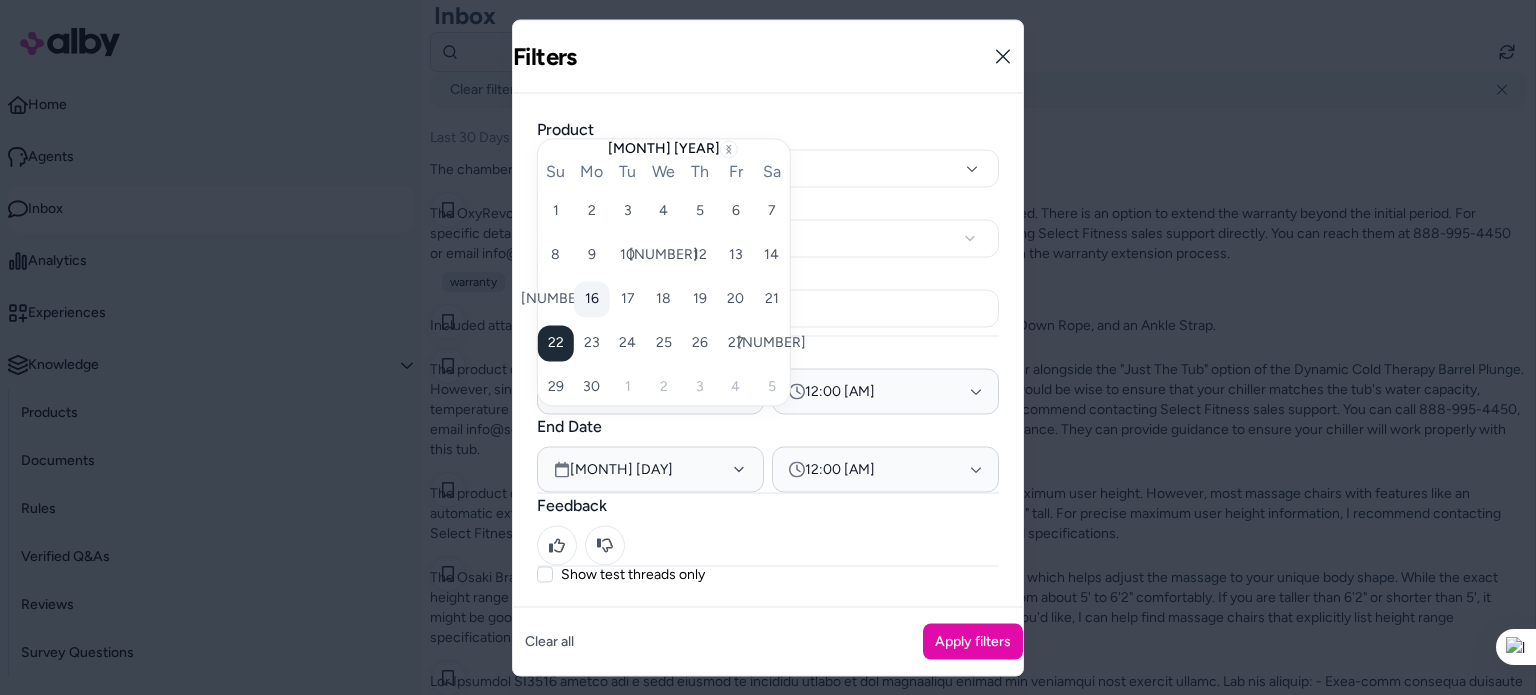 click on "16" at bounding box center [556, 211] 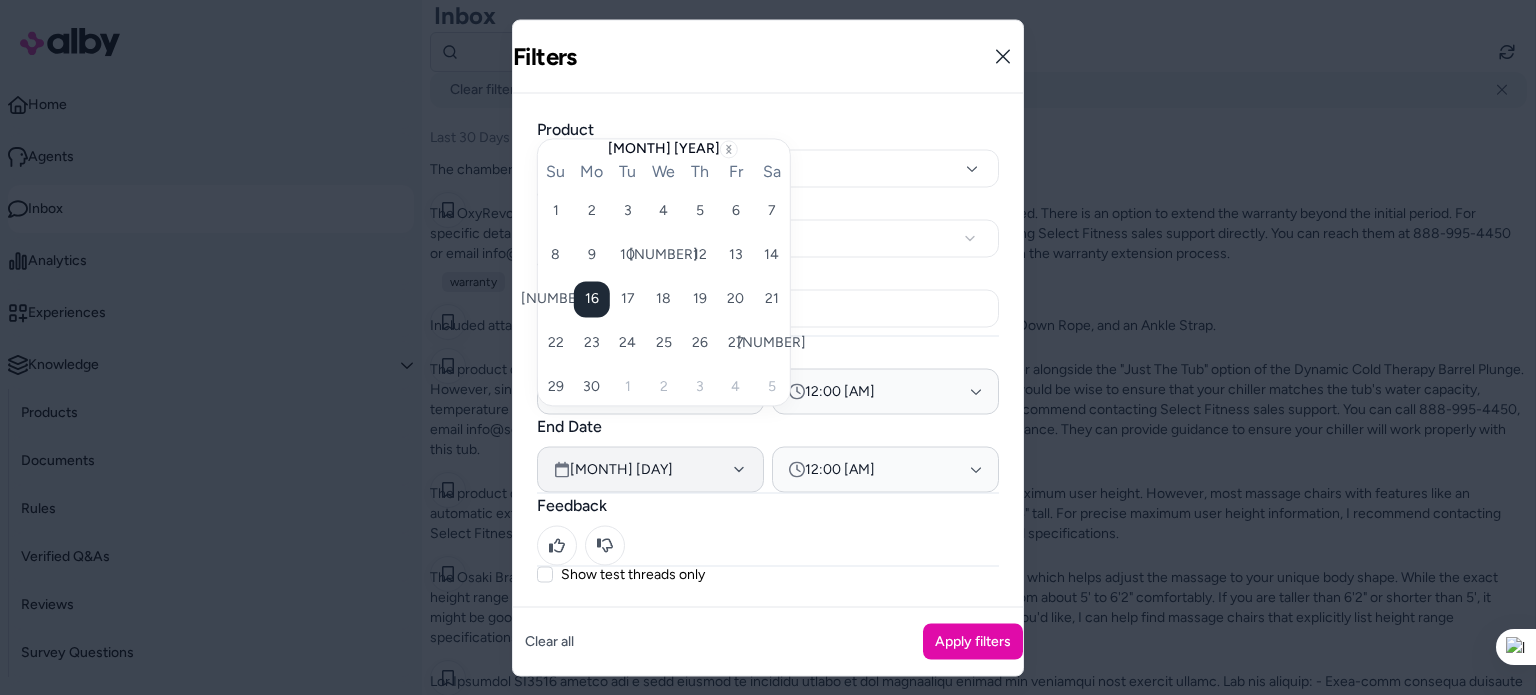 click on "[MONTH] [DAY]" at bounding box center [650, 391] 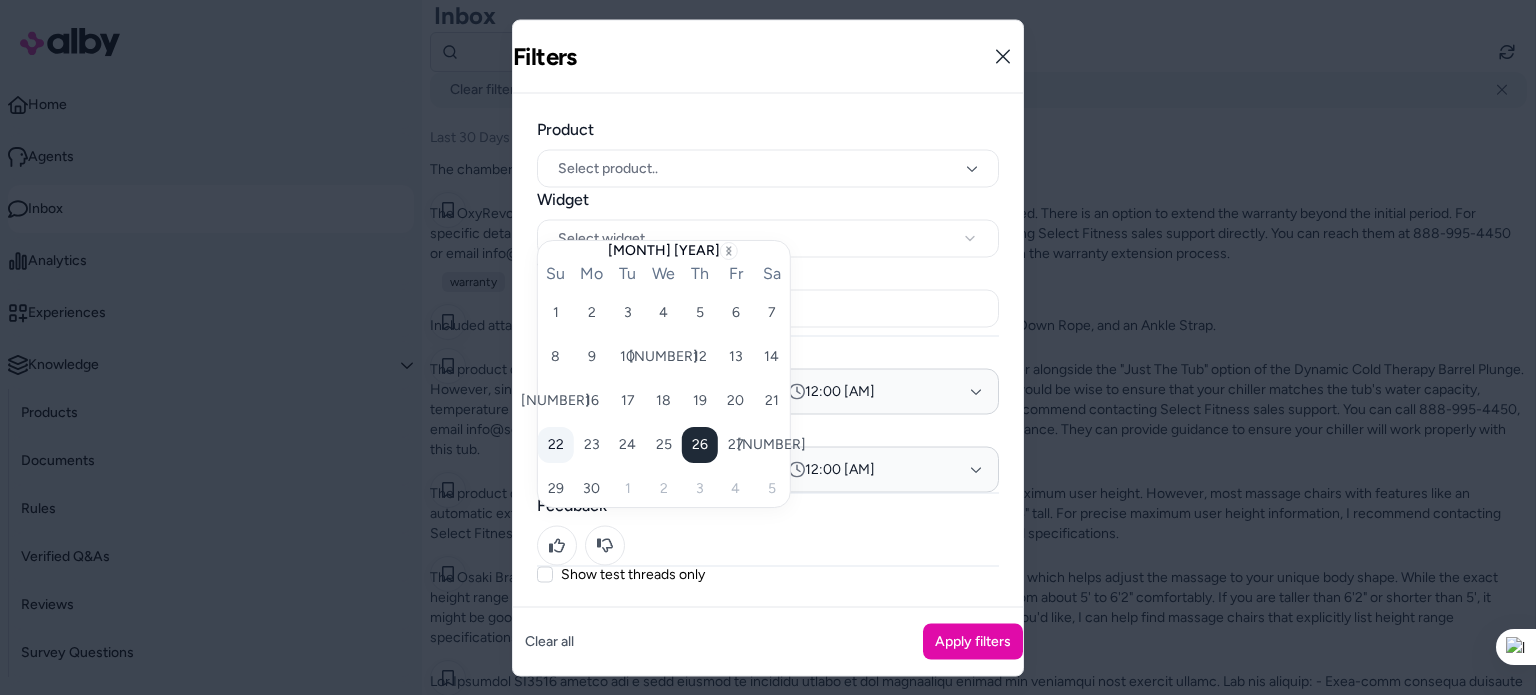 click on "22" at bounding box center (556, 313) 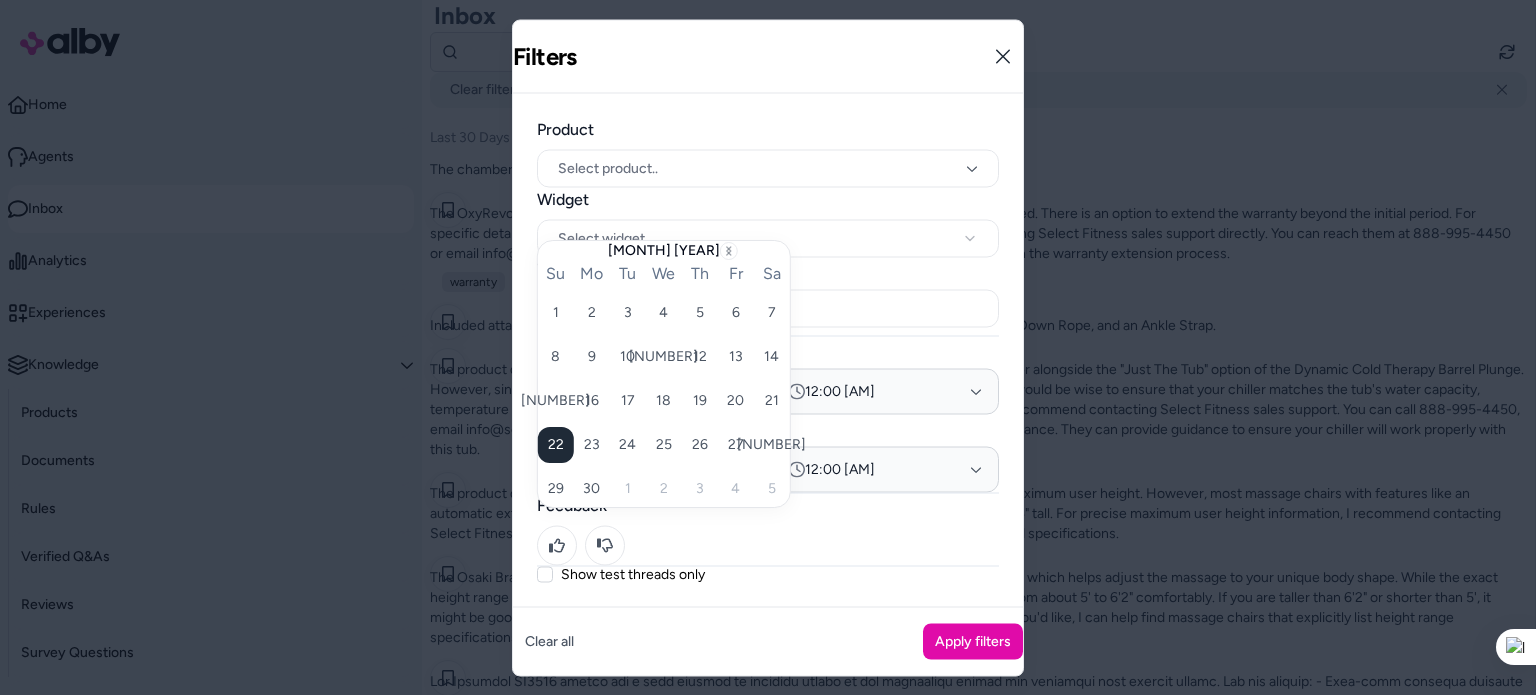 click on "End Date" at bounding box center (768, 129) 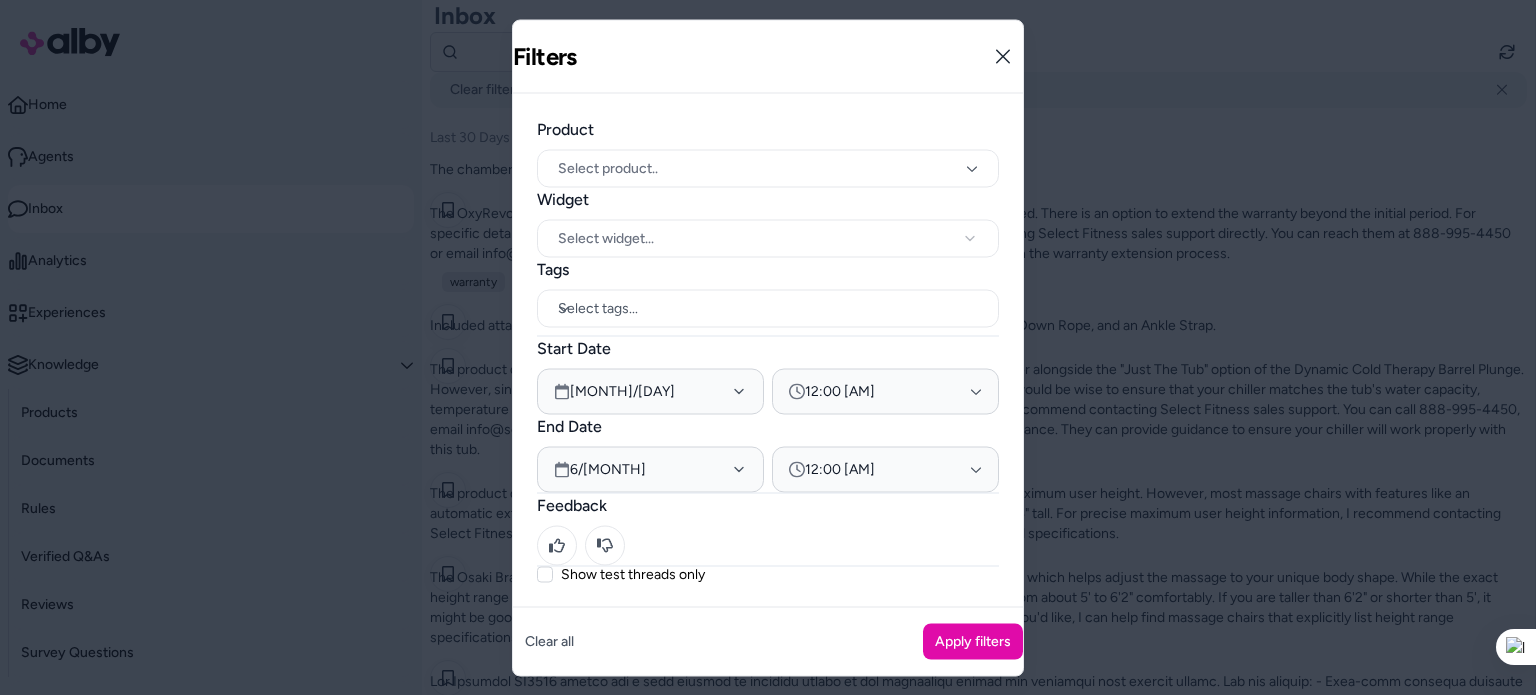 scroll, scrollTop: 188, scrollLeft: 0, axis: vertical 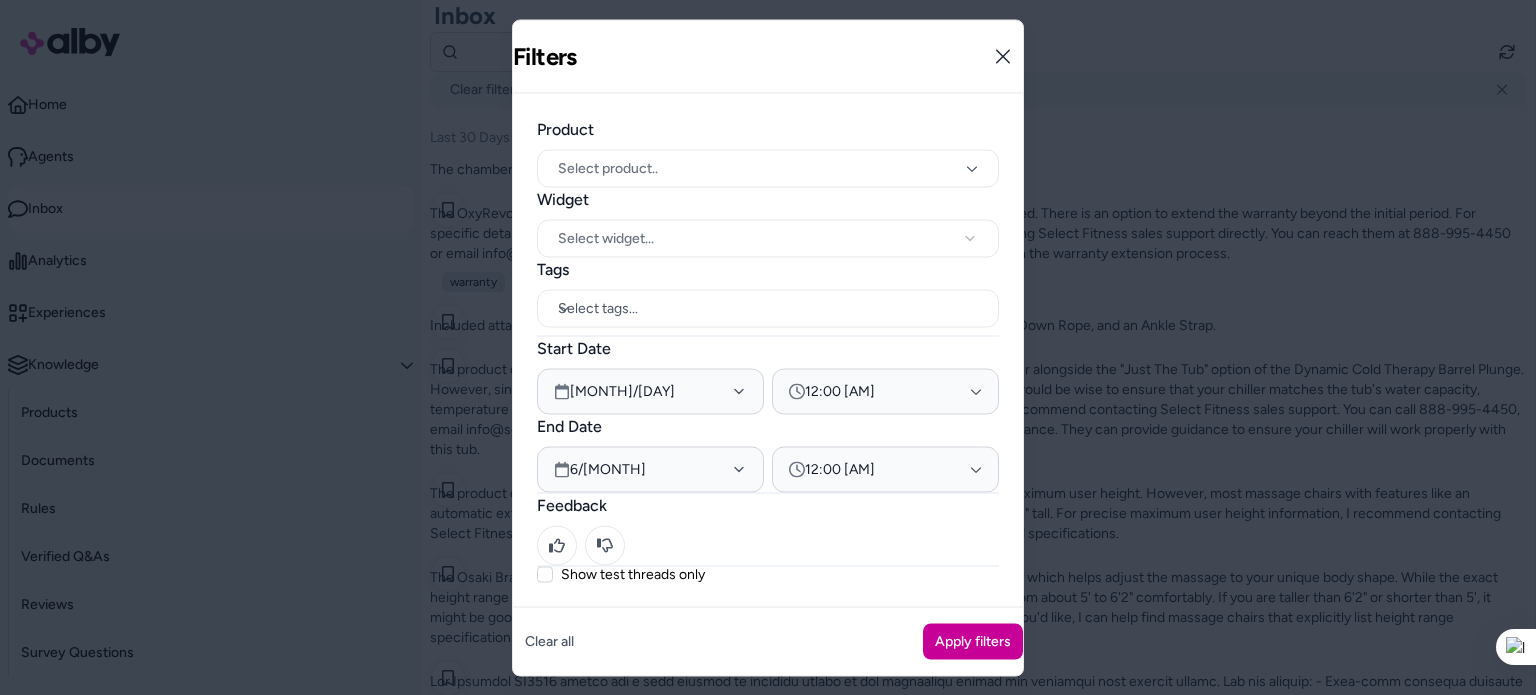 click on "Apply filters" at bounding box center [973, 641] 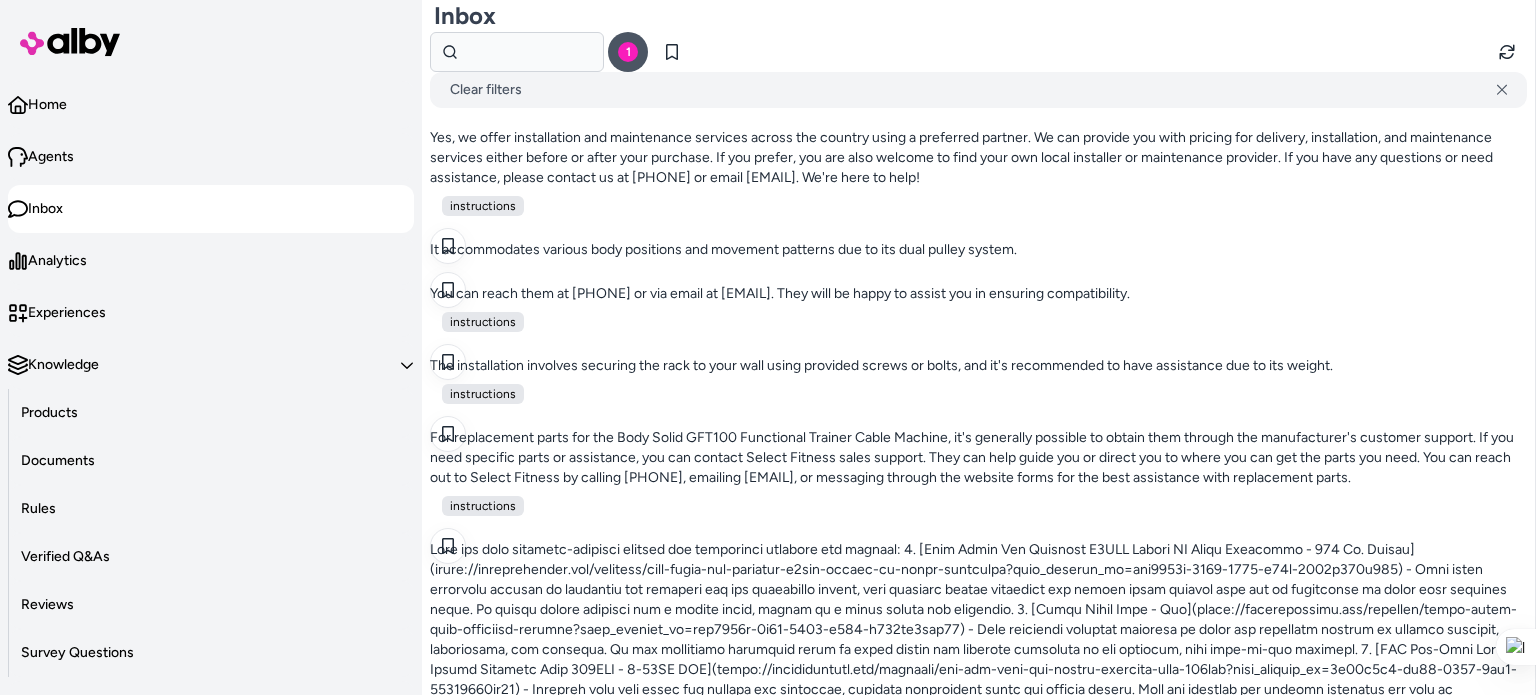 scroll, scrollTop: 4608, scrollLeft: 0, axis: vertical 